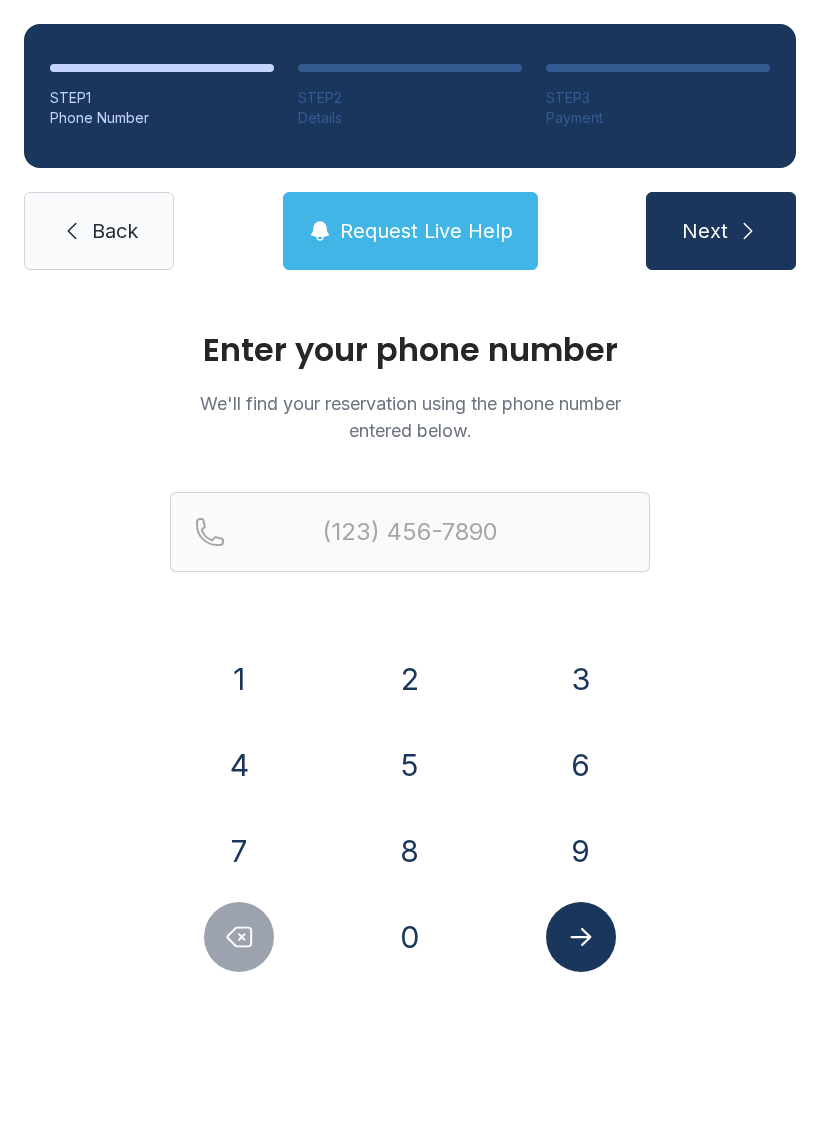scroll, scrollTop: 0, scrollLeft: 0, axis: both 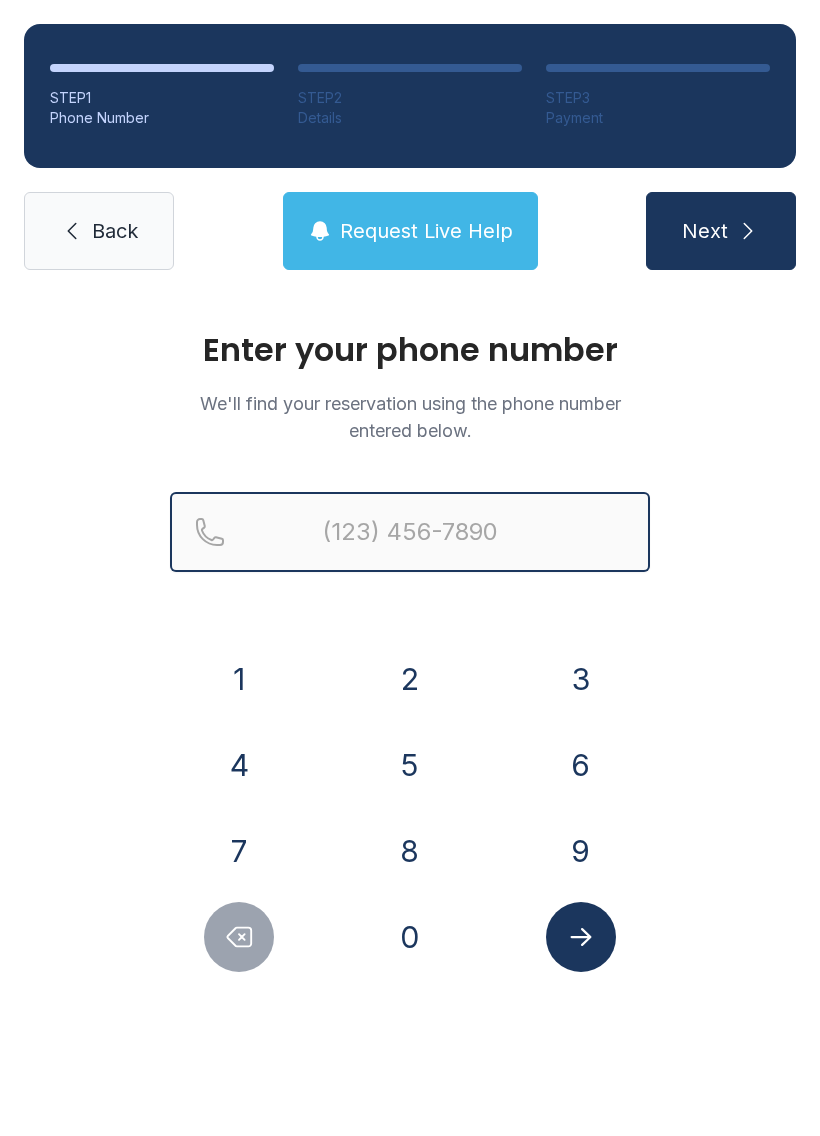 click at bounding box center (410, 532) 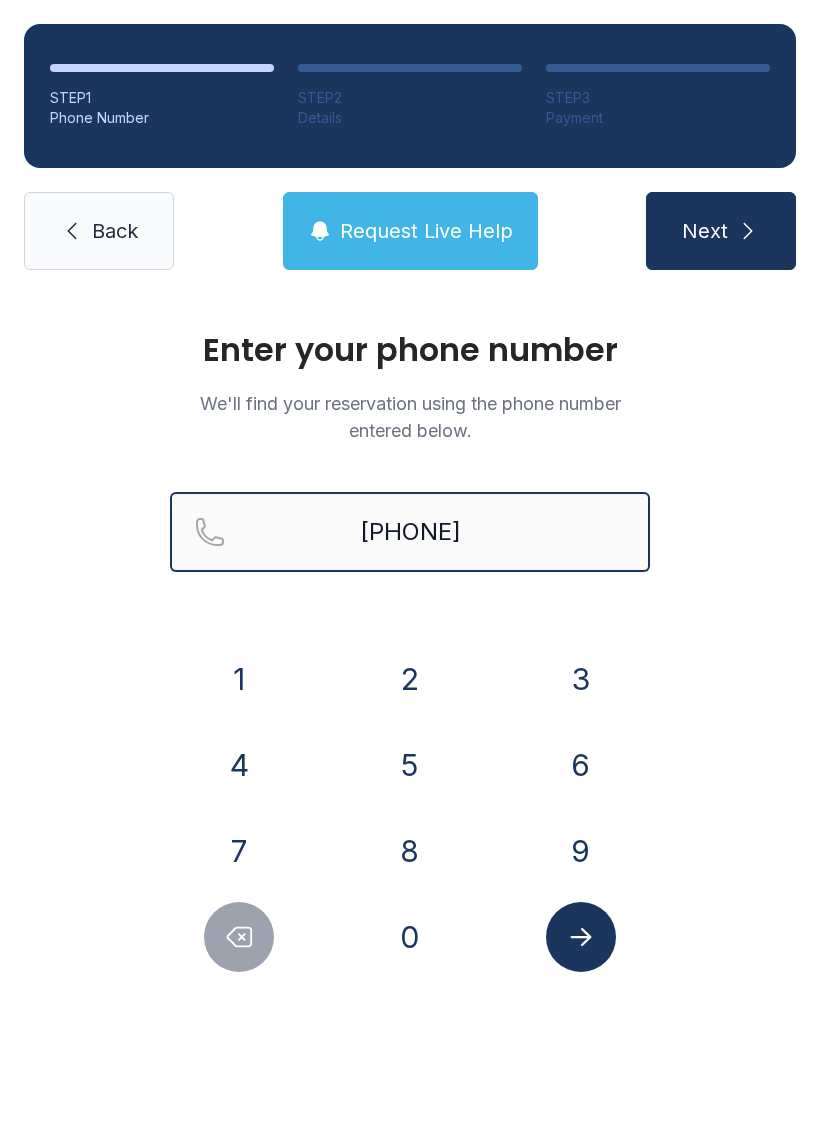 type on "[PHONE]" 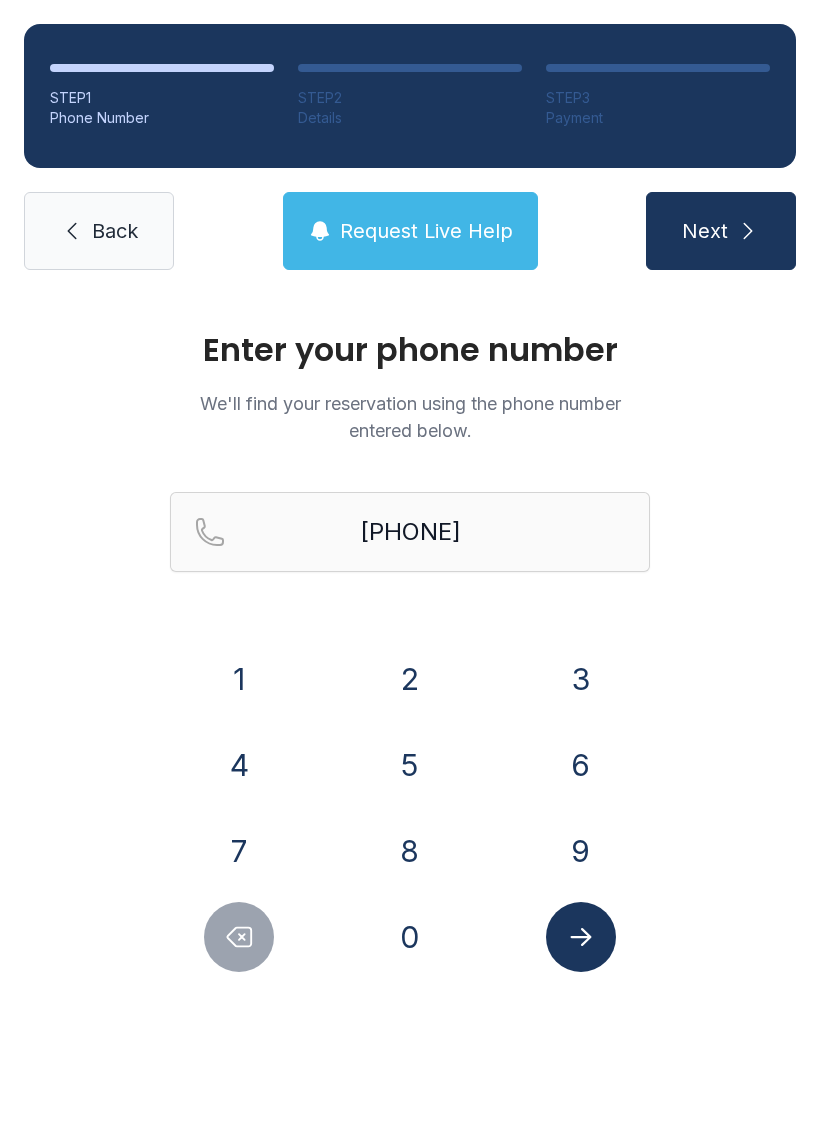 click on "Next" at bounding box center [705, 231] 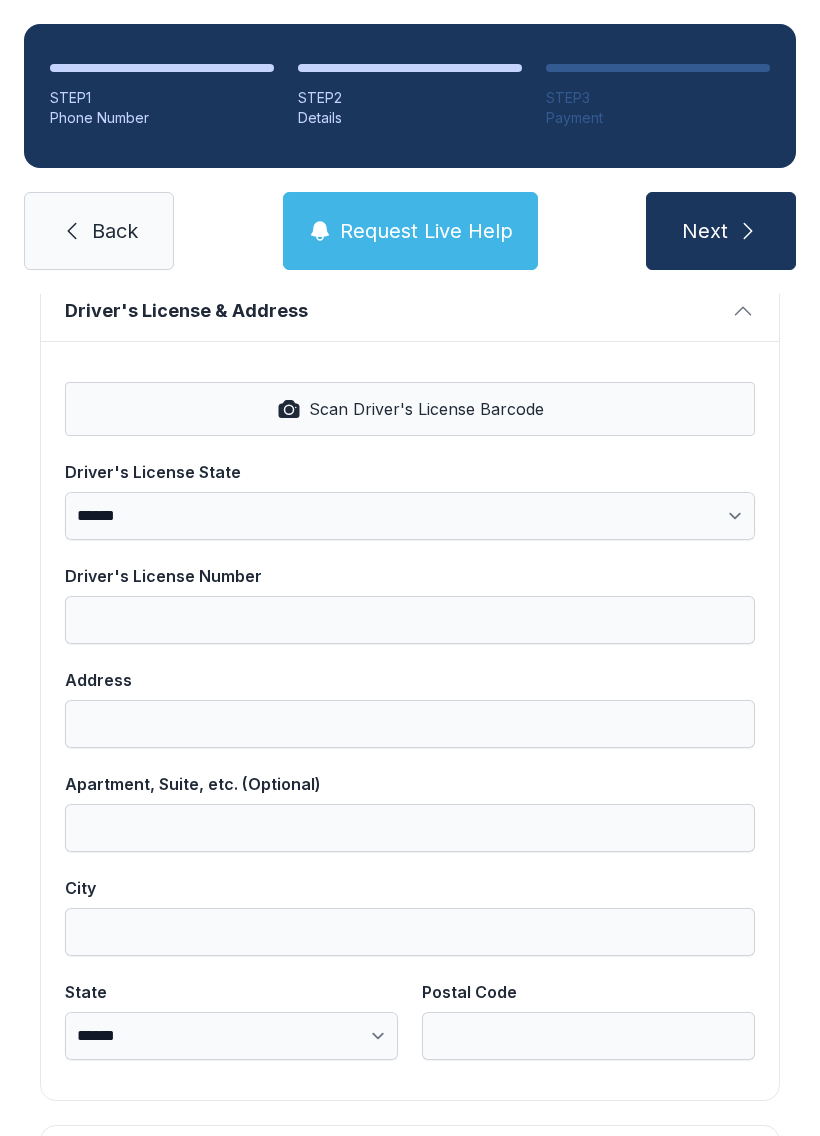 scroll, scrollTop: 808, scrollLeft: 0, axis: vertical 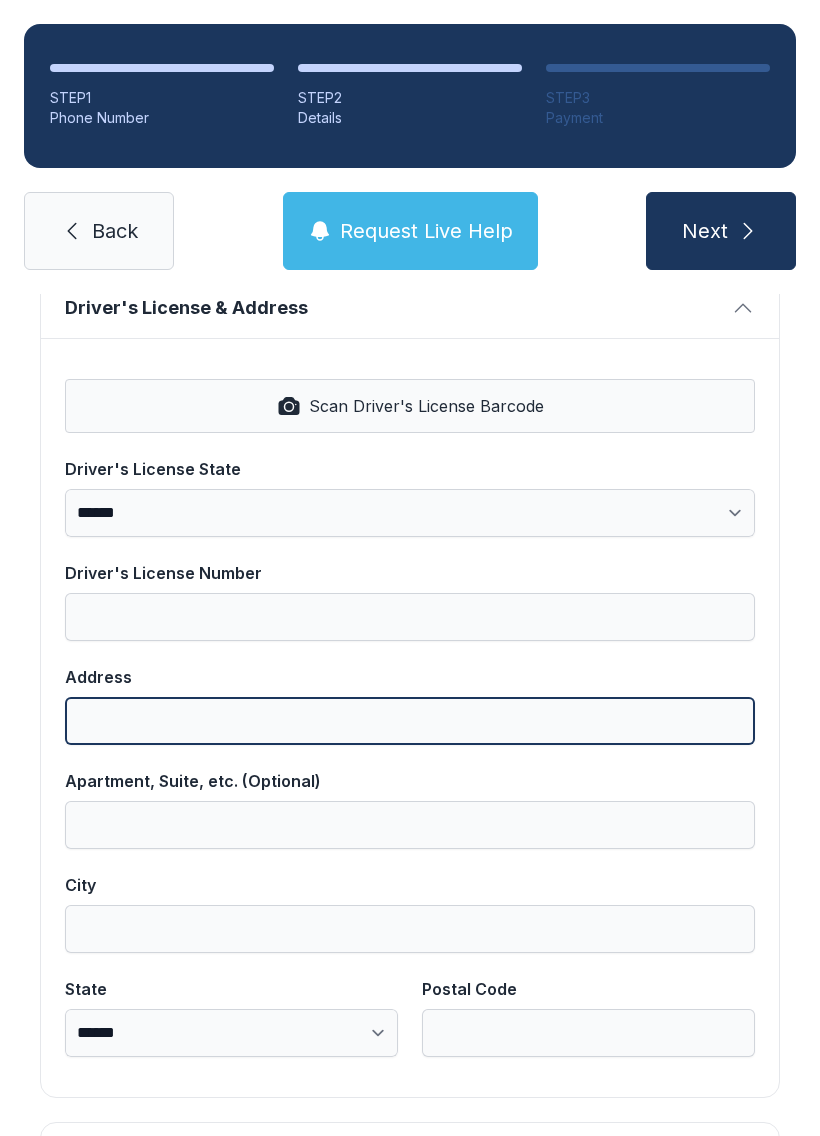 click on "Address" at bounding box center (410, 721) 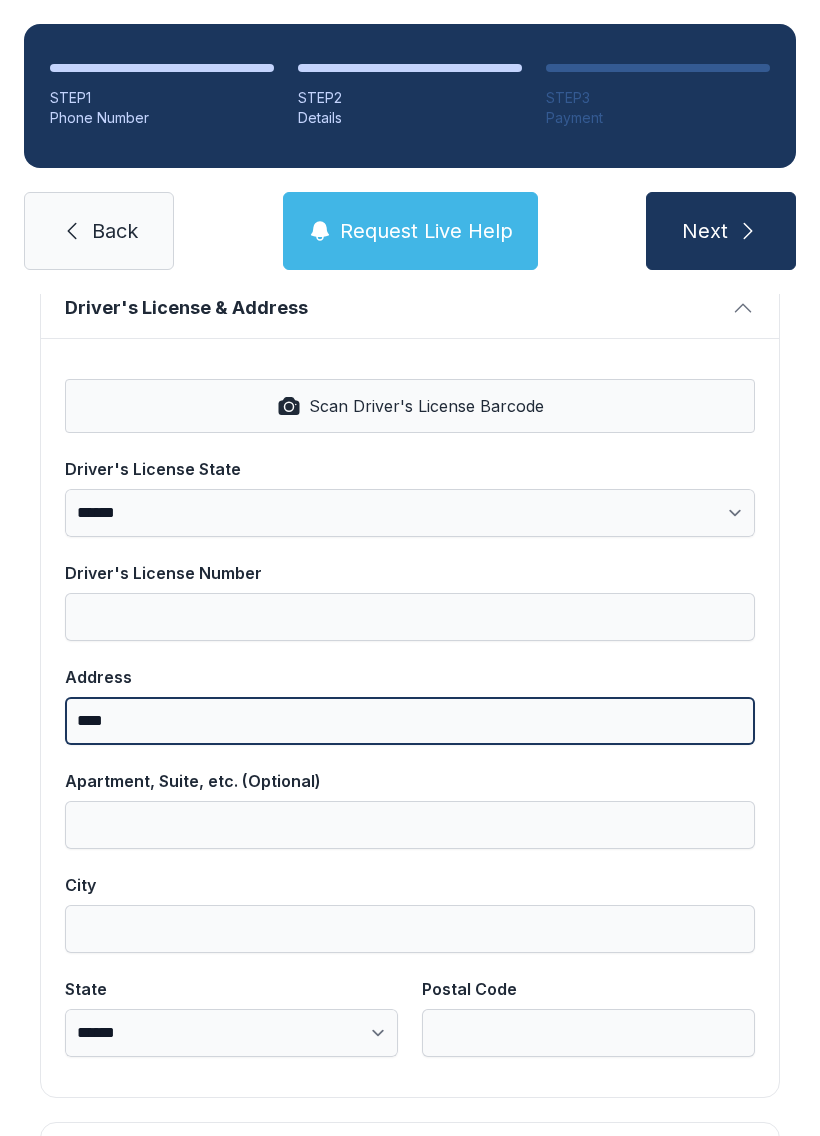 click on "****" at bounding box center [410, 721] 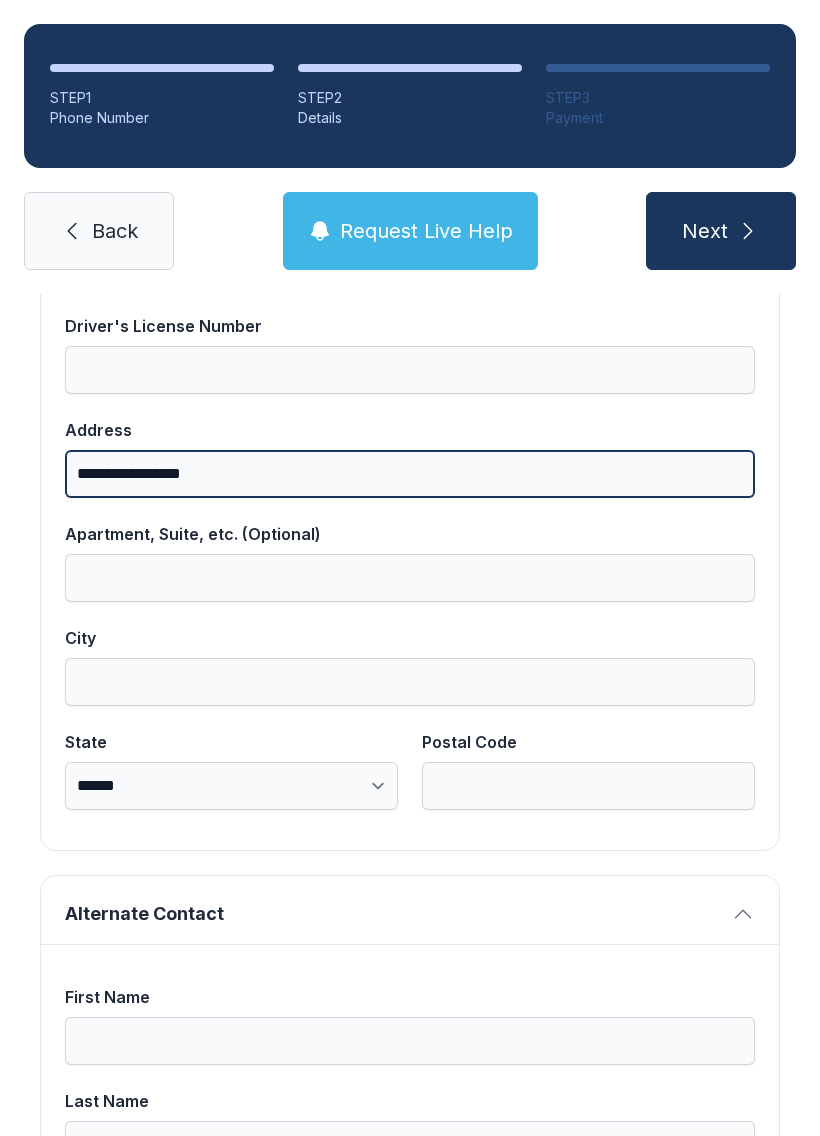 scroll, scrollTop: 1057, scrollLeft: 0, axis: vertical 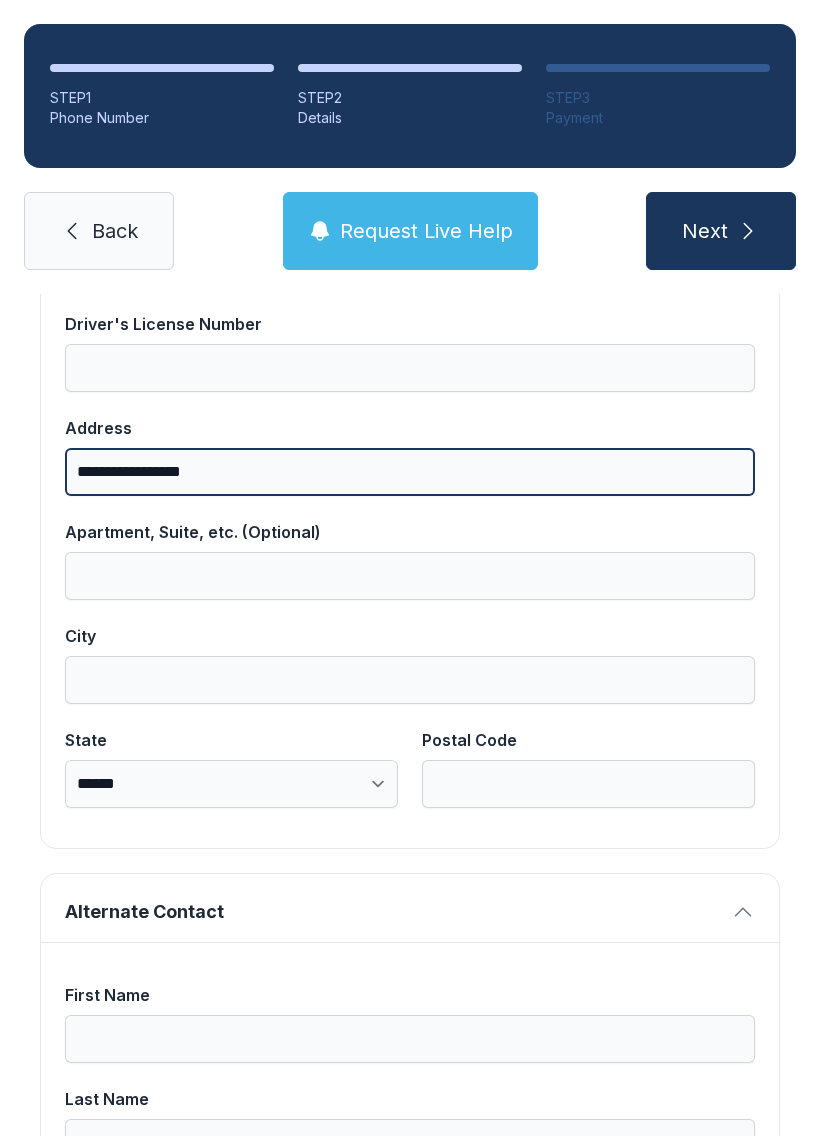 type on "**********" 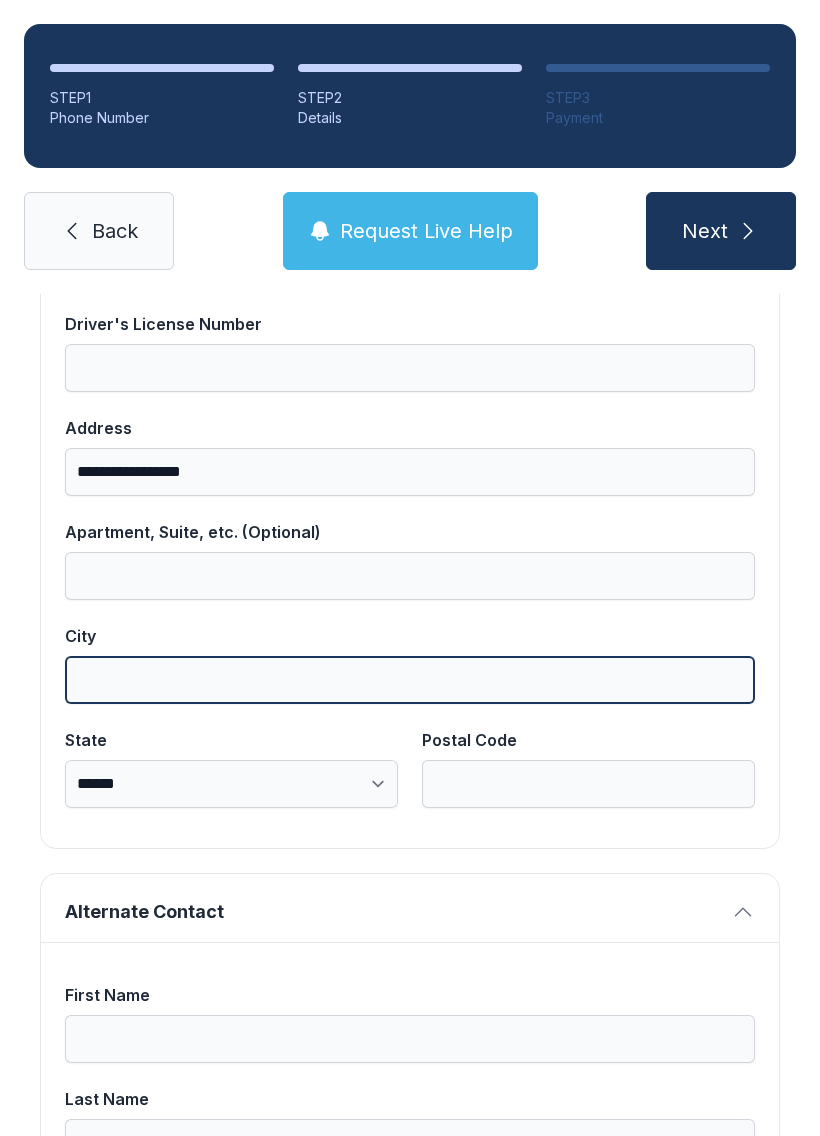 click on "City" at bounding box center (410, 680) 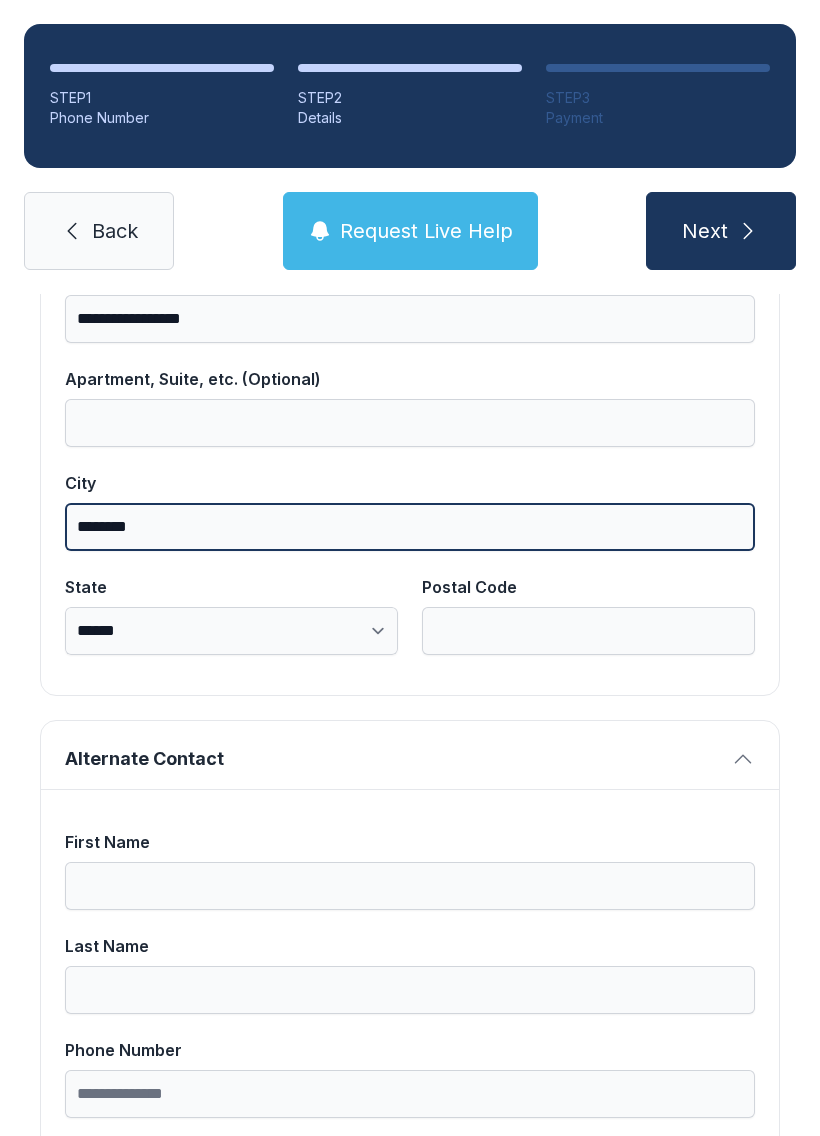 scroll, scrollTop: 1218, scrollLeft: 0, axis: vertical 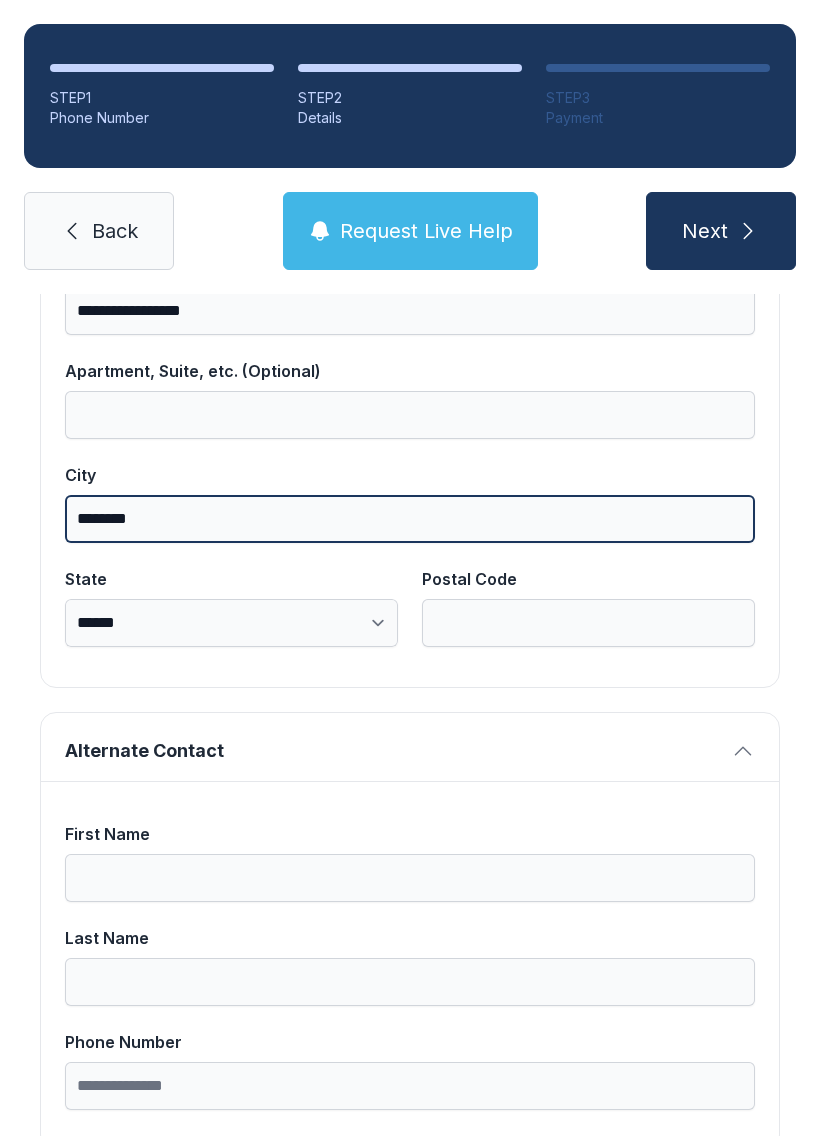 type on "********" 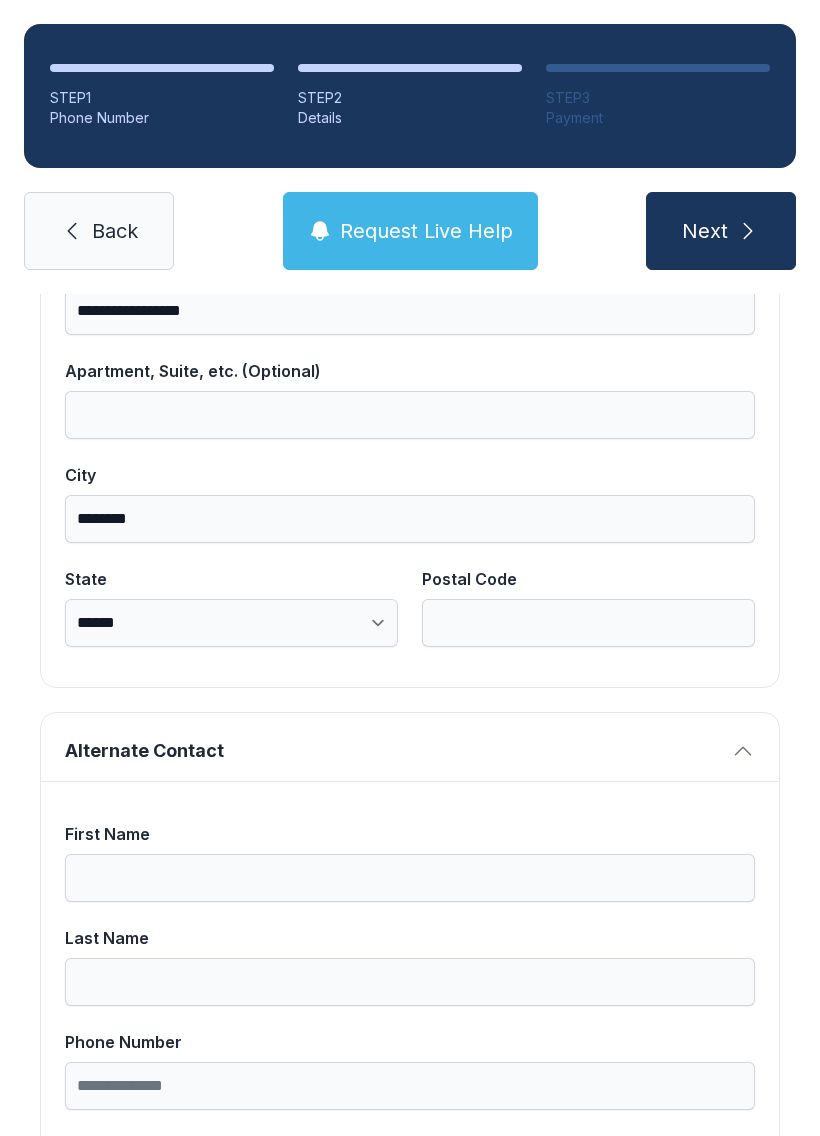 click on "**********" at bounding box center (231, 623) 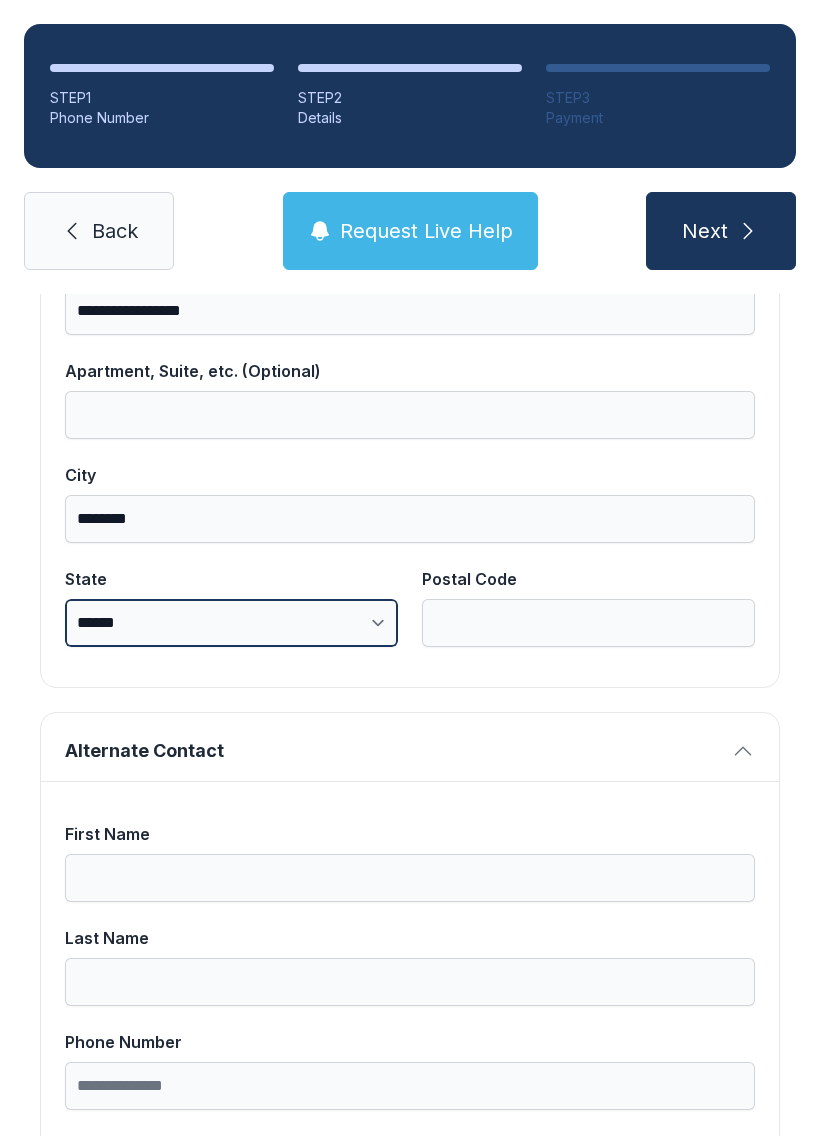 select on "**" 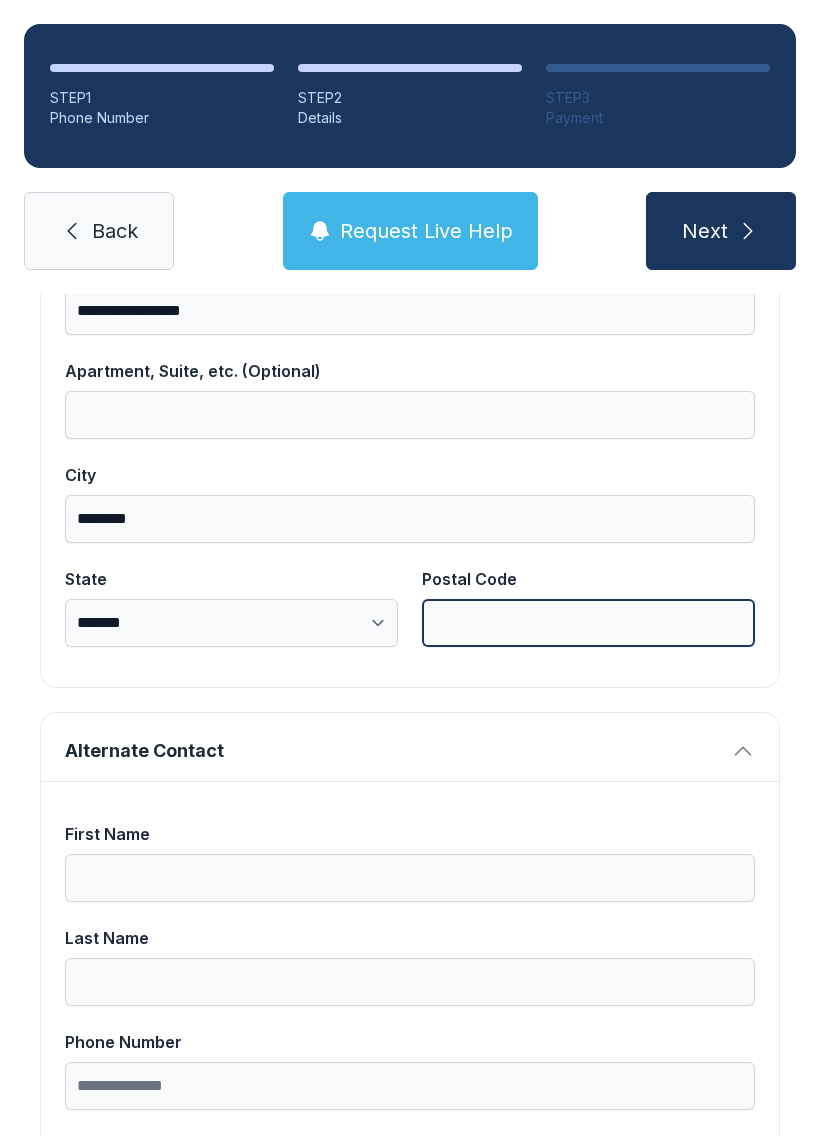 click on "Postal Code" at bounding box center (588, 623) 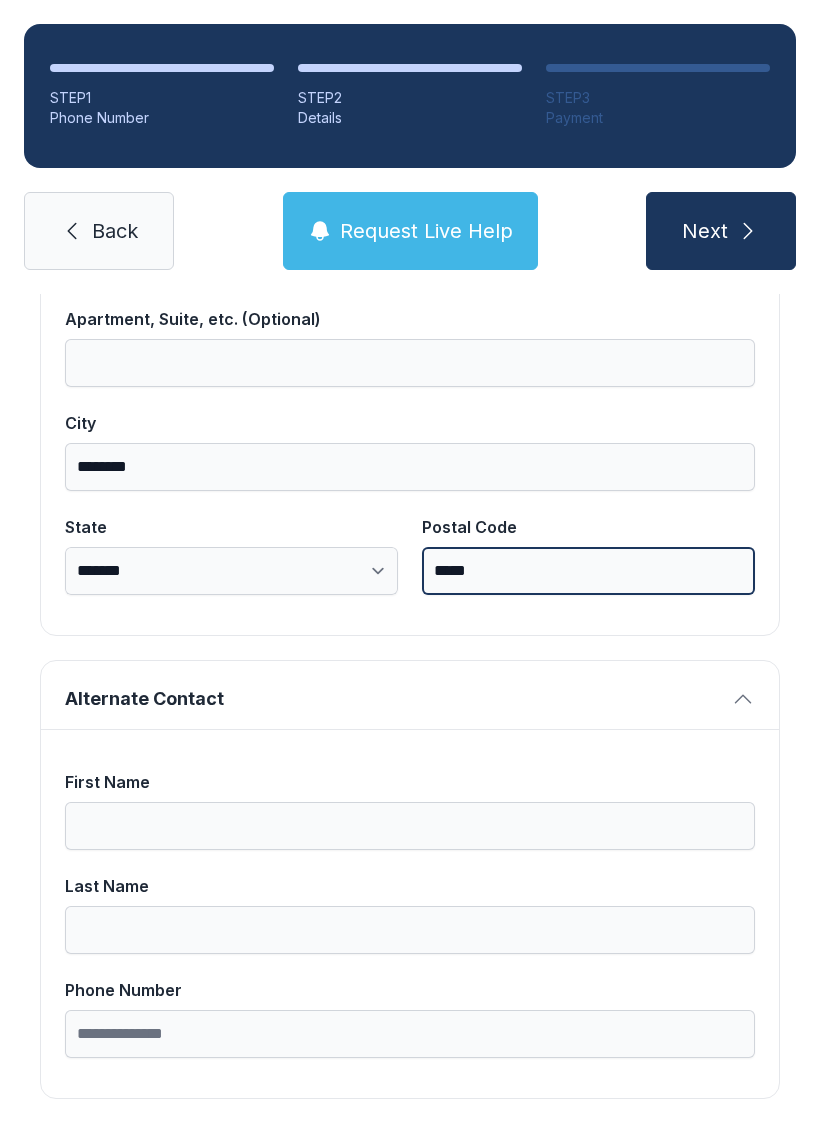 scroll, scrollTop: 1269, scrollLeft: 0, axis: vertical 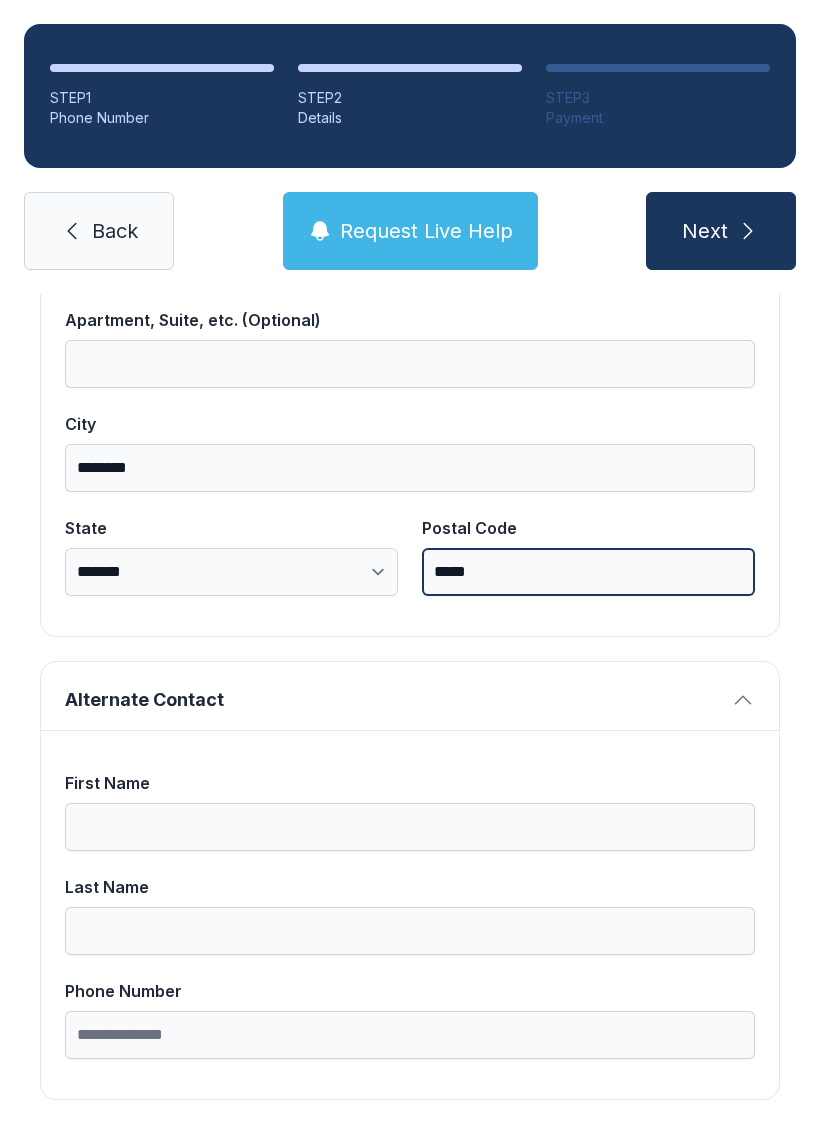 type on "*****" 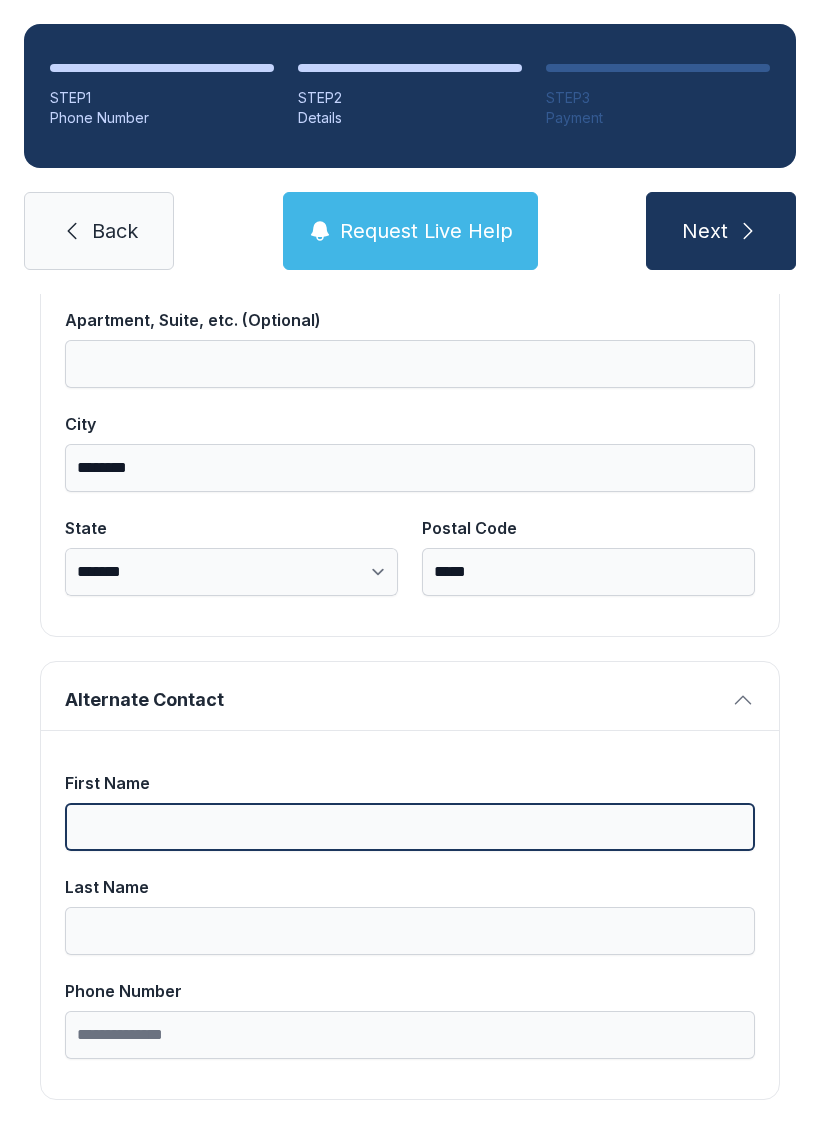 click on "First Name" at bounding box center (410, 827) 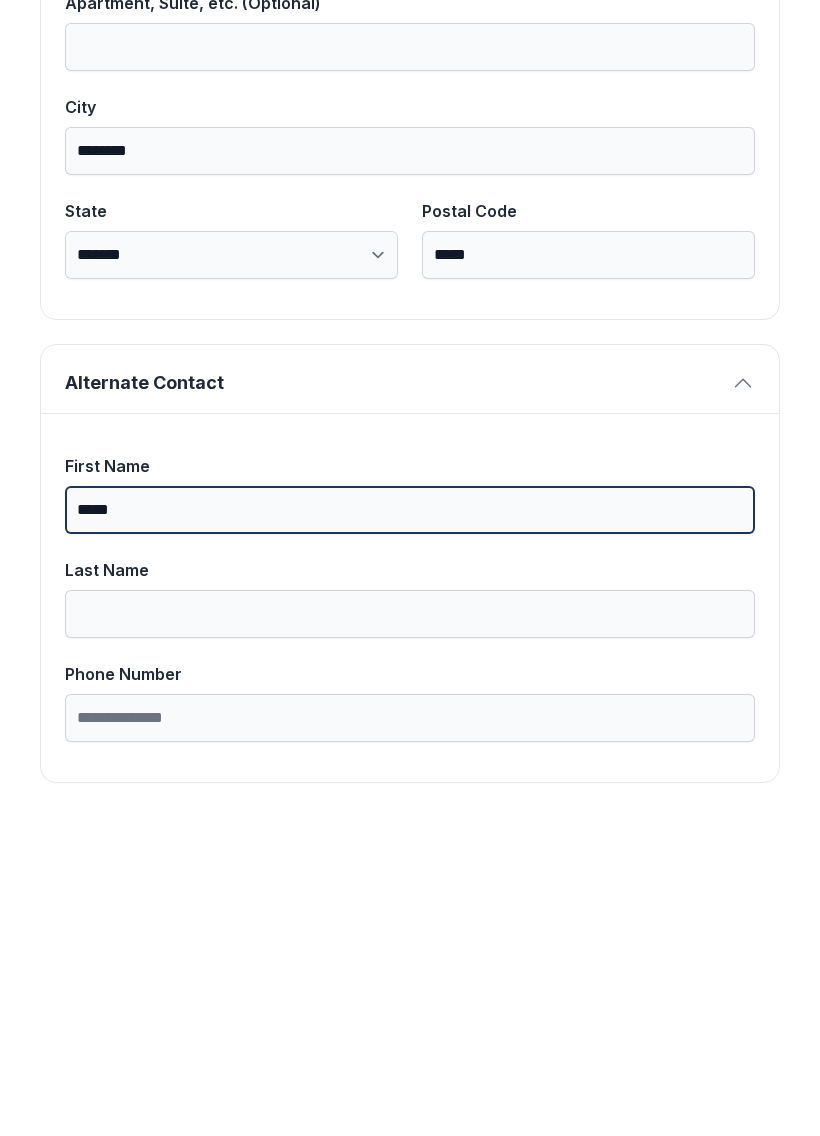 type on "*****" 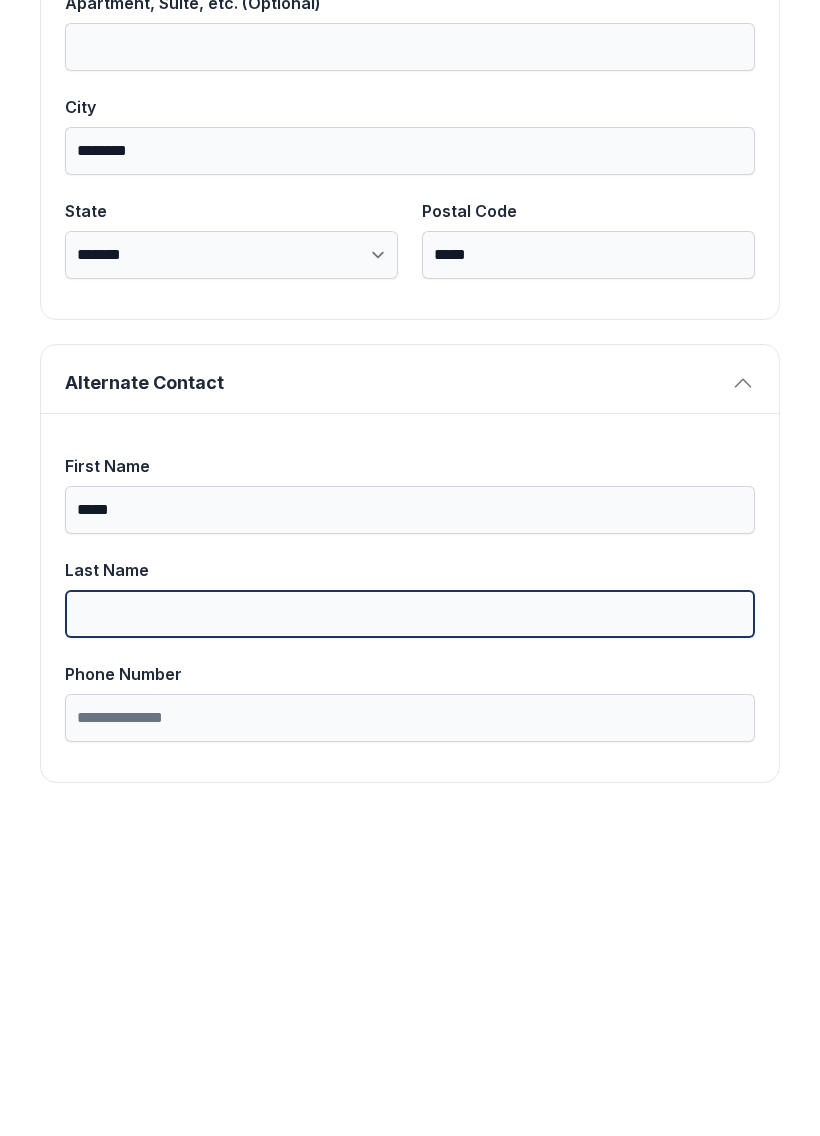 click on "Last Name" at bounding box center [410, 931] 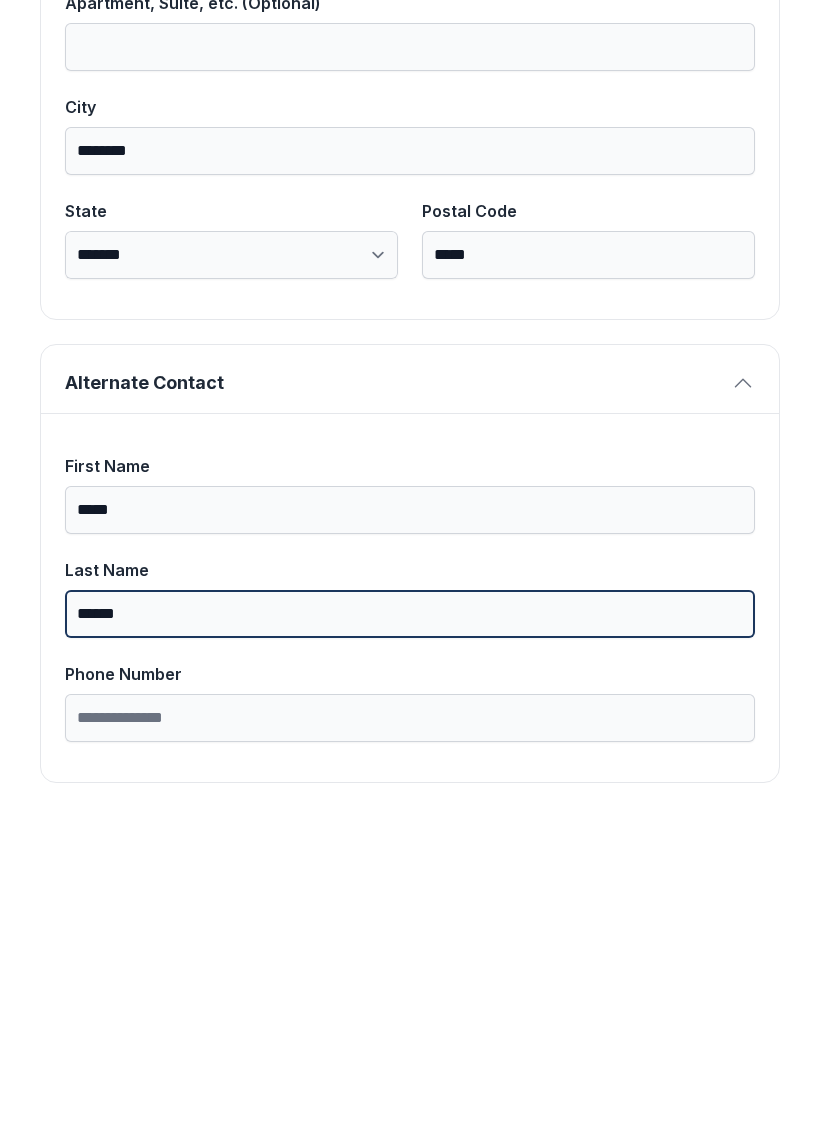 type on "******" 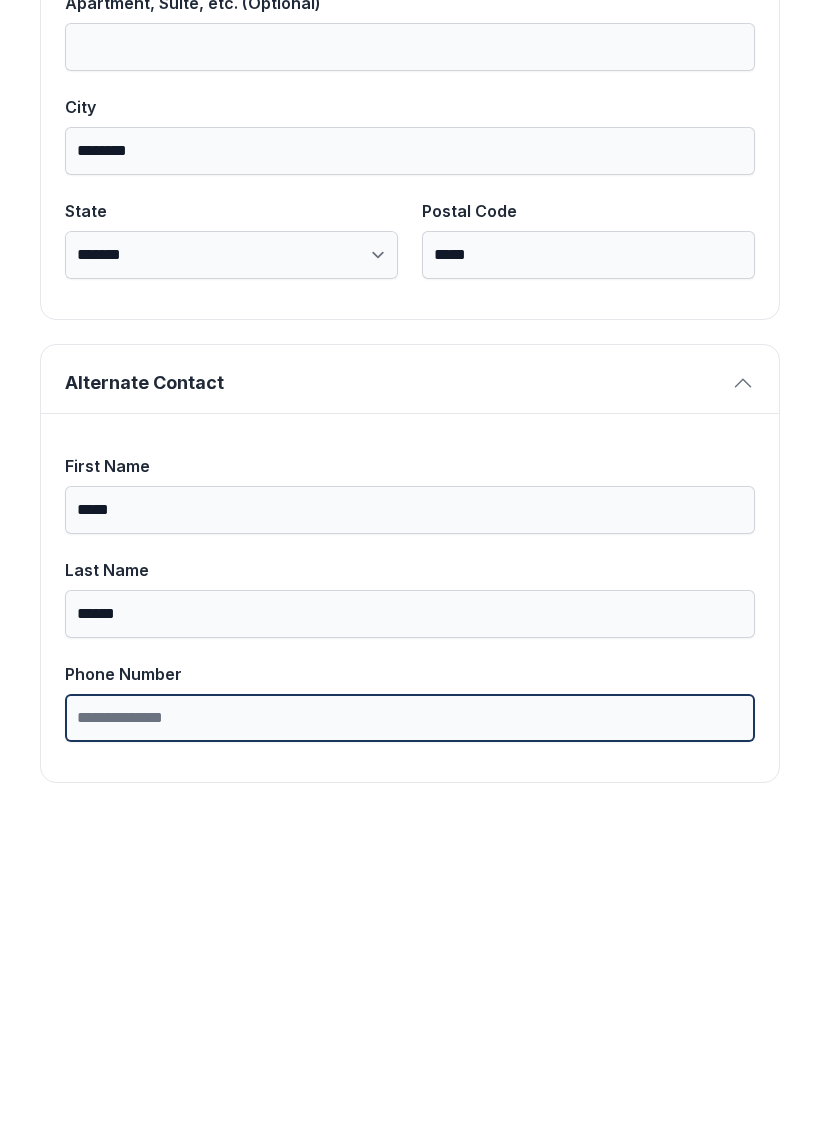 click on "Phone Number" at bounding box center (410, 1035) 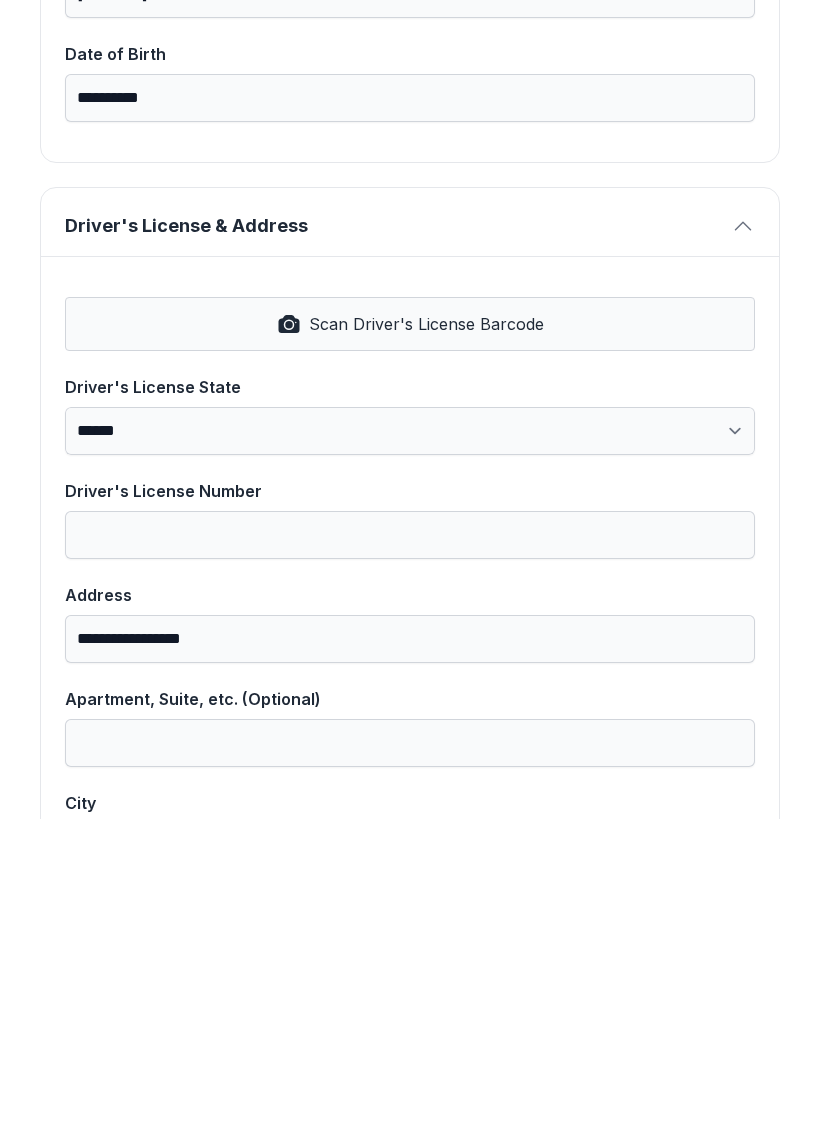 scroll, scrollTop: 571, scrollLeft: 0, axis: vertical 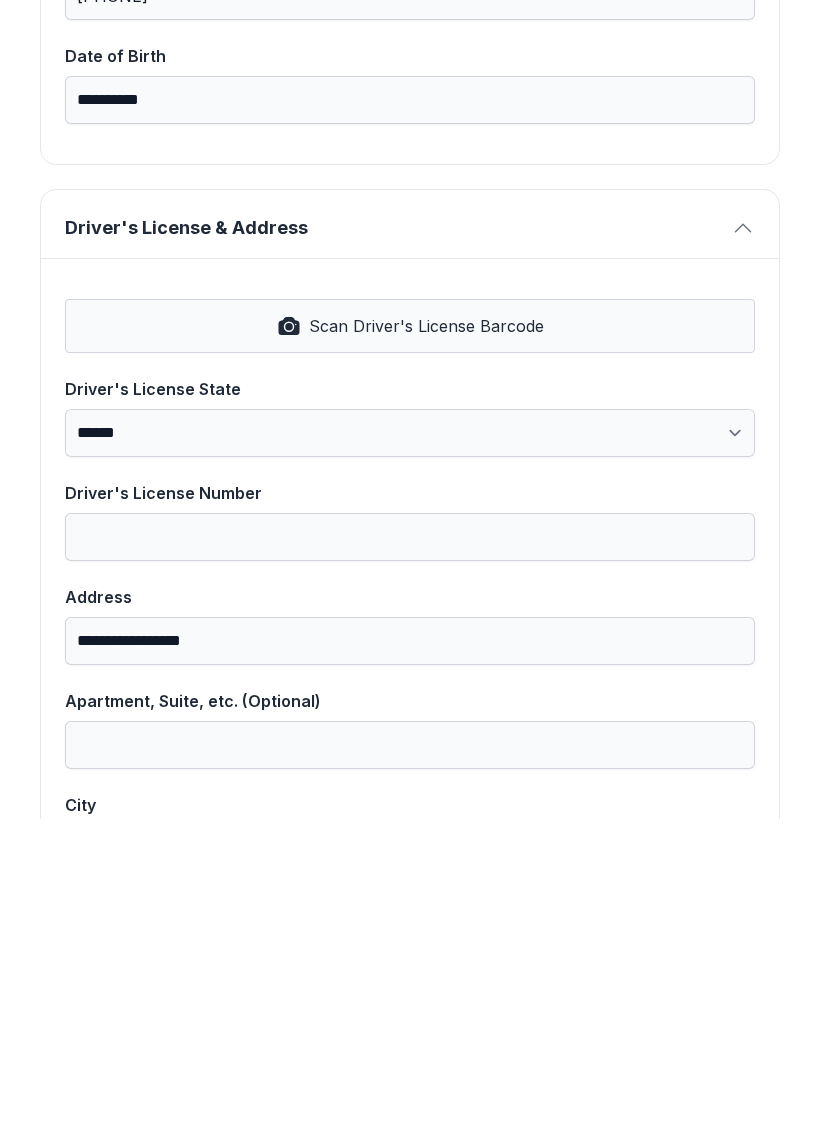 type on "**********" 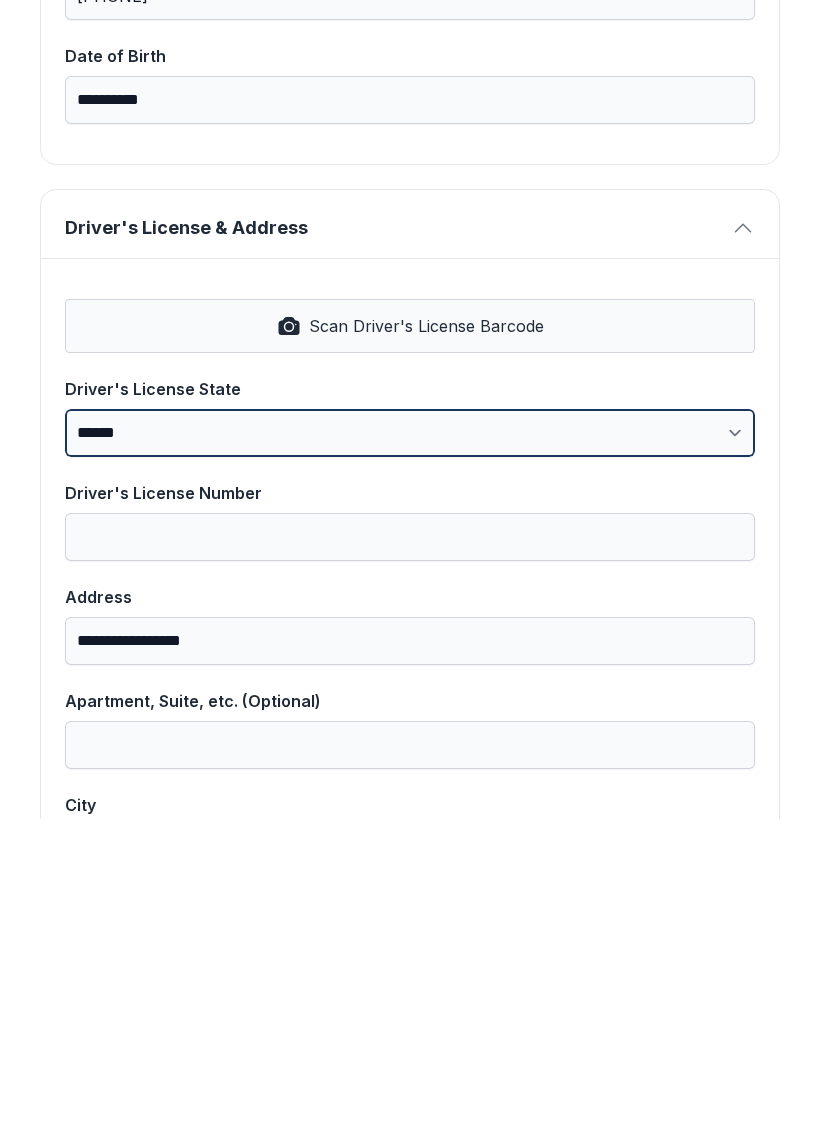 click on "**********" at bounding box center (410, 750) 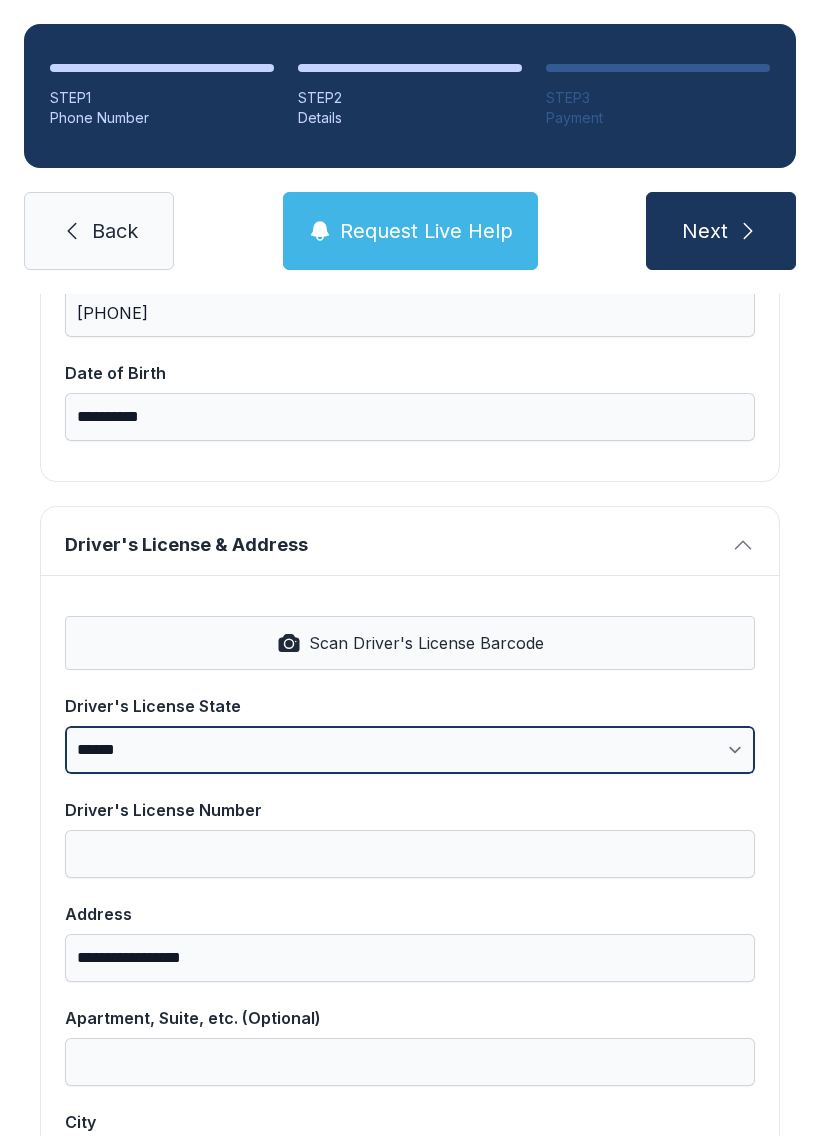 select on "**" 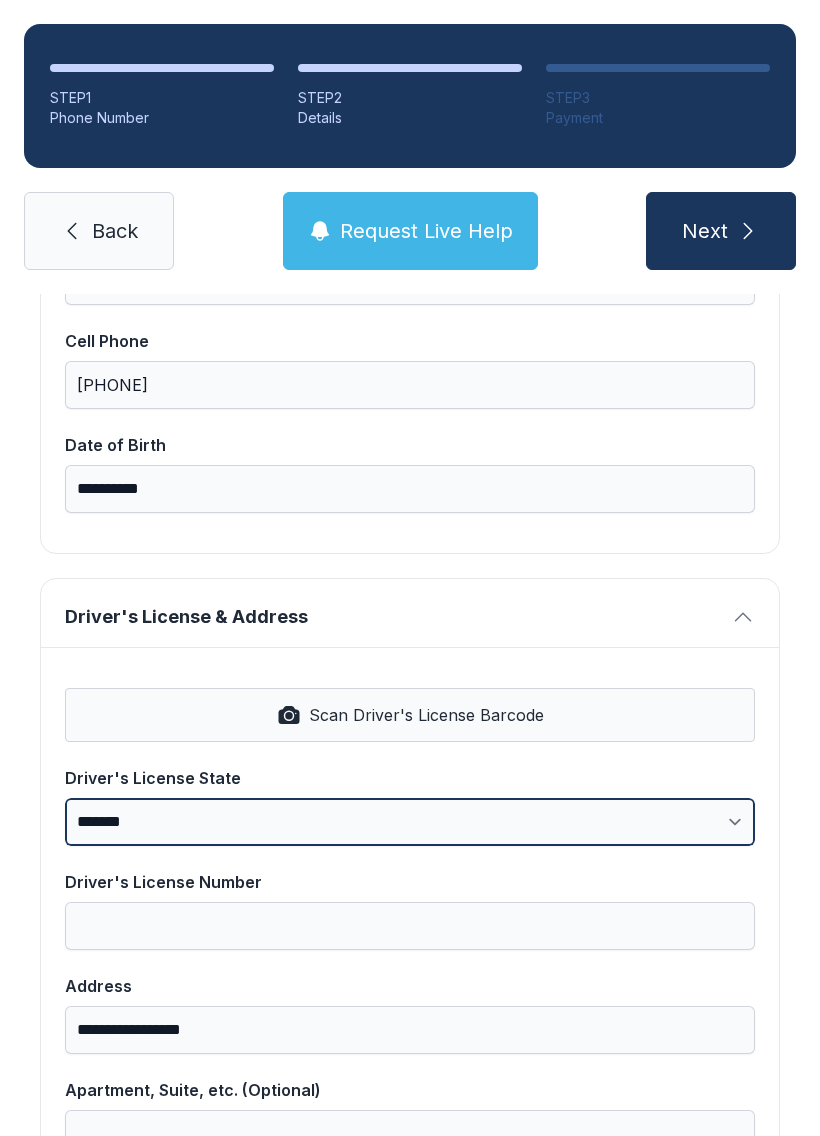 scroll, scrollTop: 496, scrollLeft: 0, axis: vertical 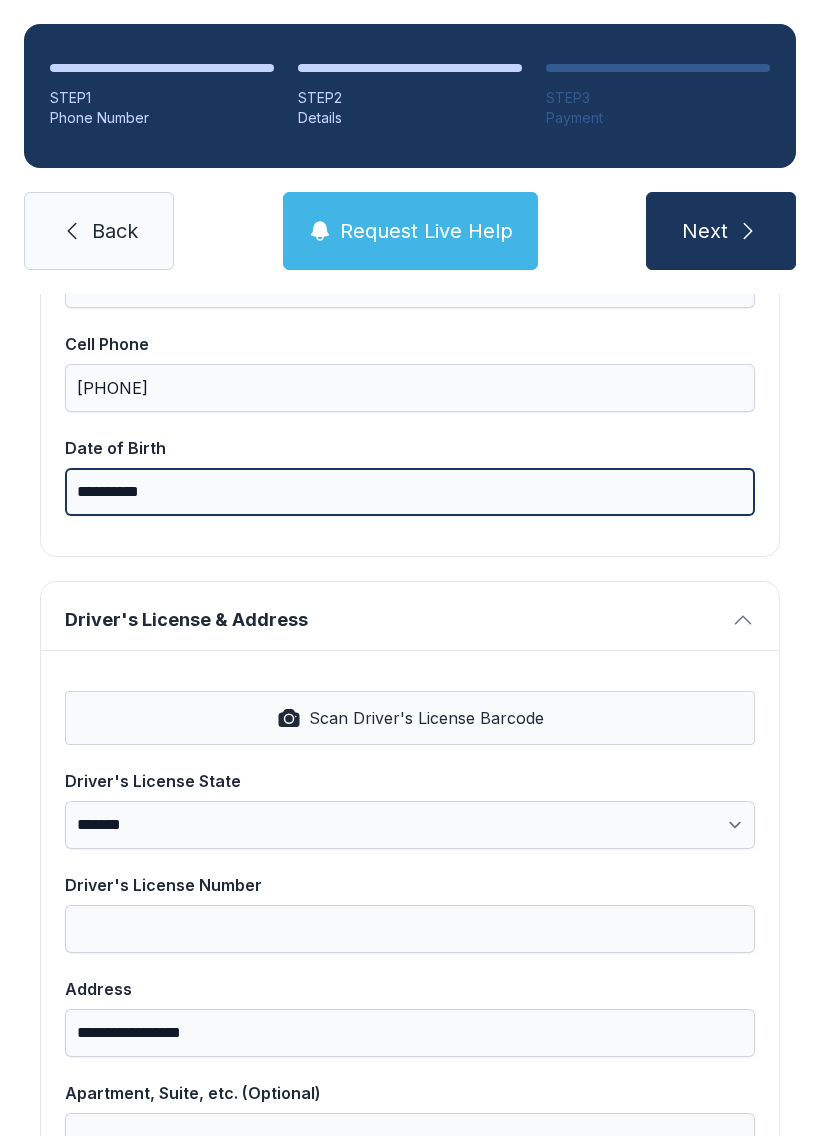 click on "**********" at bounding box center (410, 492) 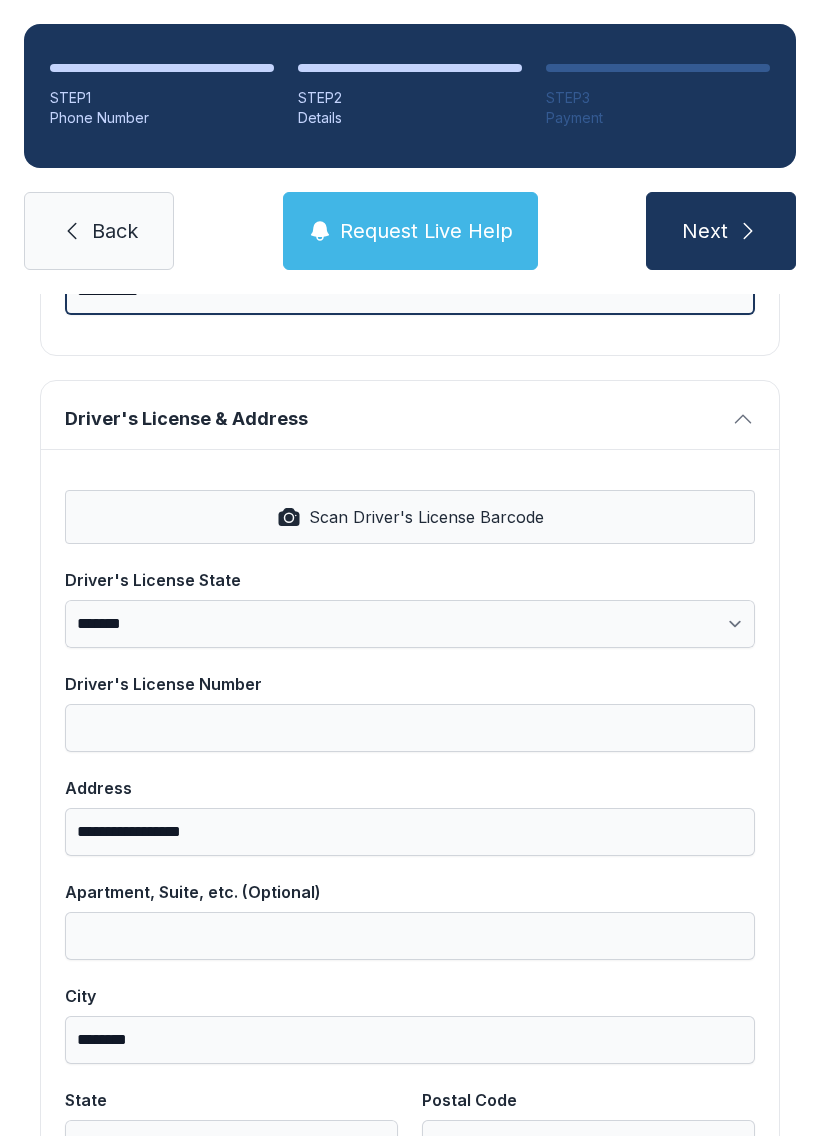 scroll, scrollTop: 709, scrollLeft: 0, axis: vertical 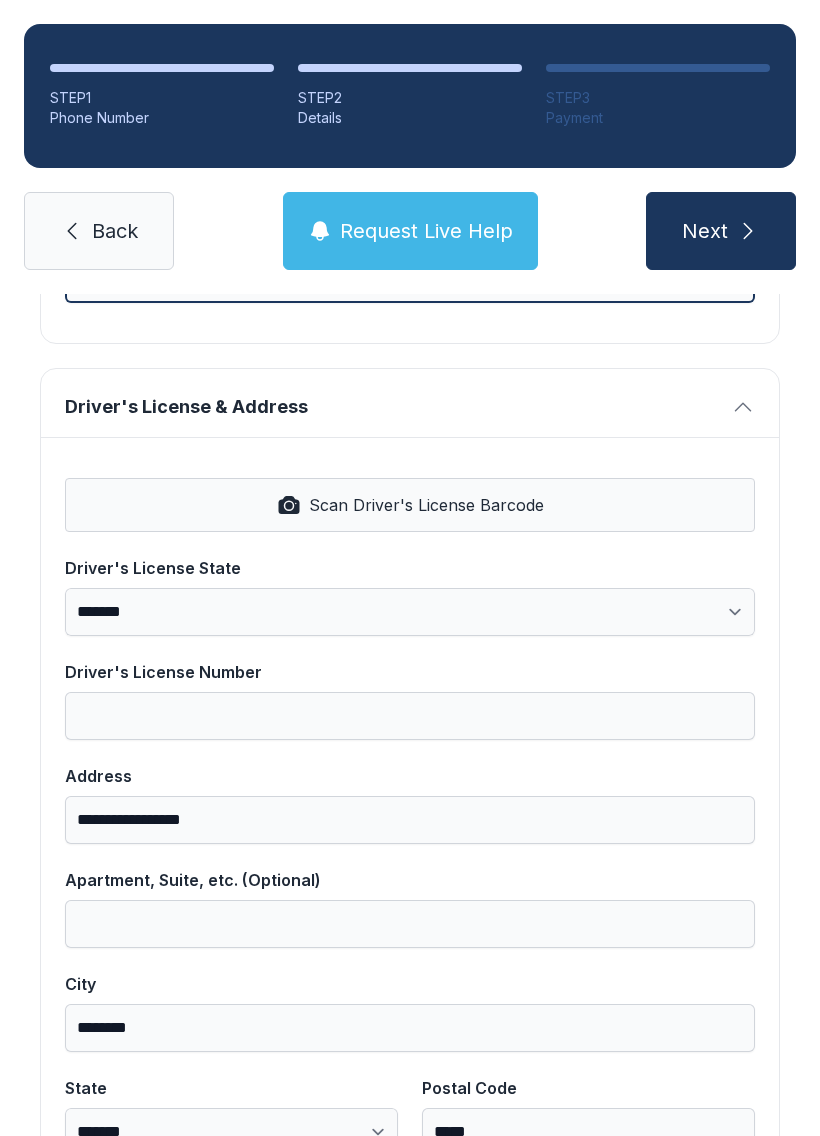 type on "**********" 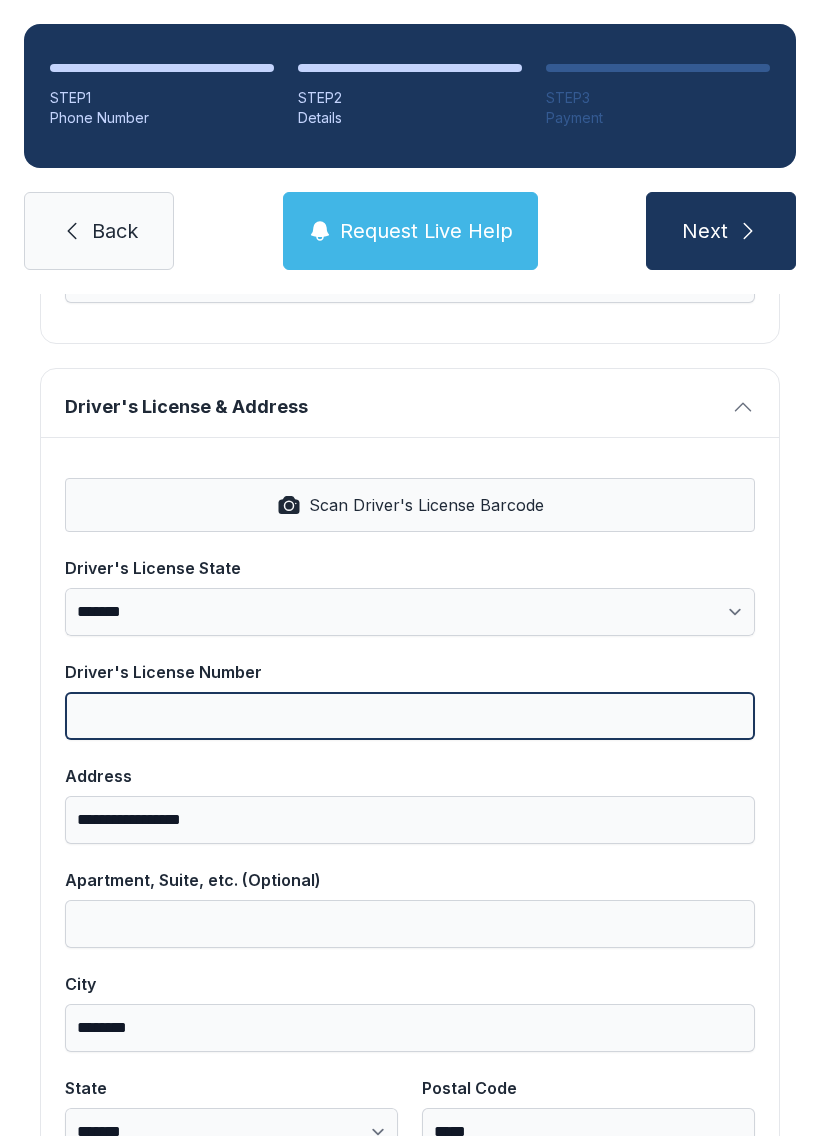 click on "Driver's License Number" at bounding box center (410, 716) 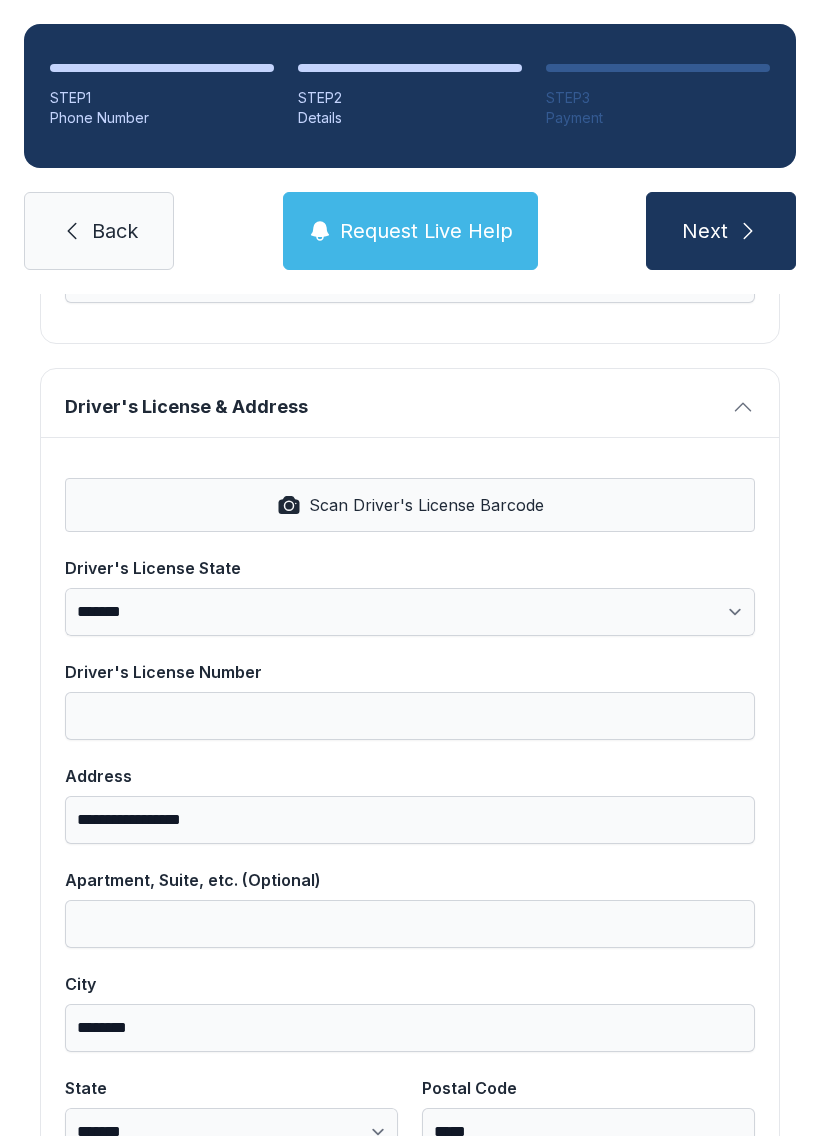 click on "First name [FIRST] Last name [LAST] Email [EMAIL] Cell Phone [PHONE] Date of Birth [DATE]" at bounding box center (410, 54) 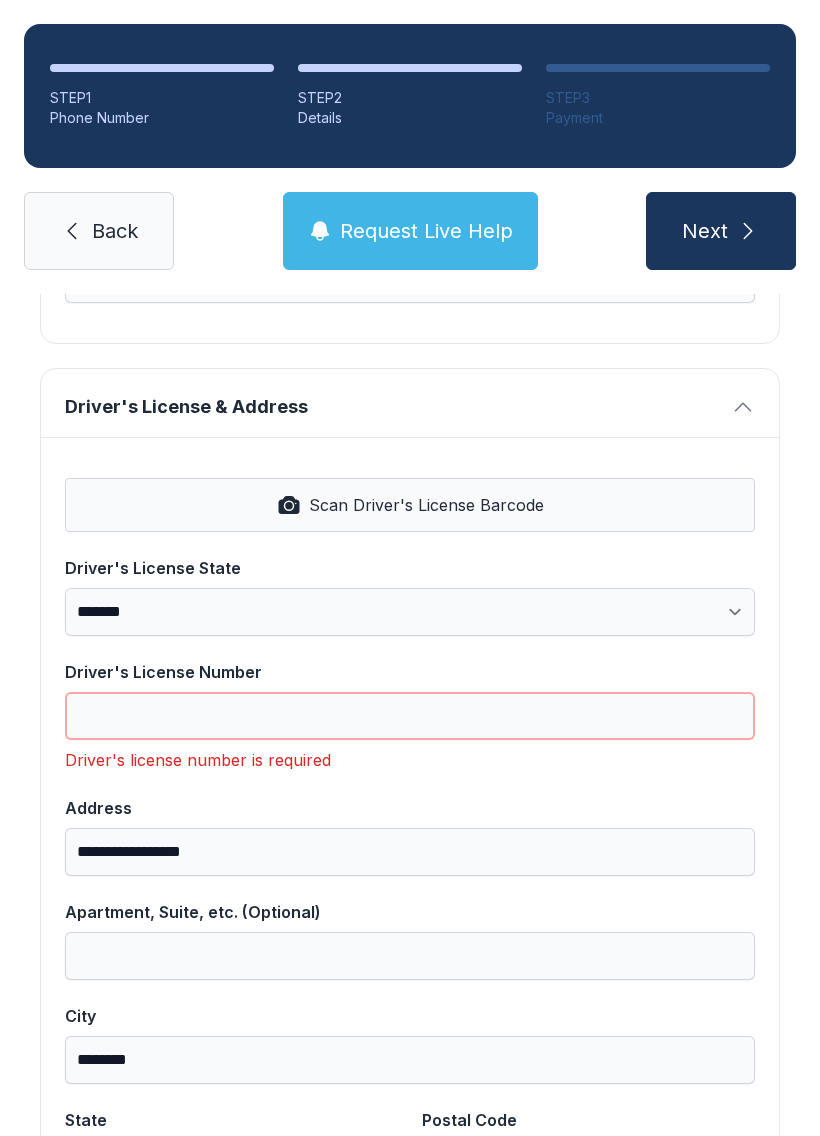 click on "Driver's License Number" at bounding box center [410, 716] 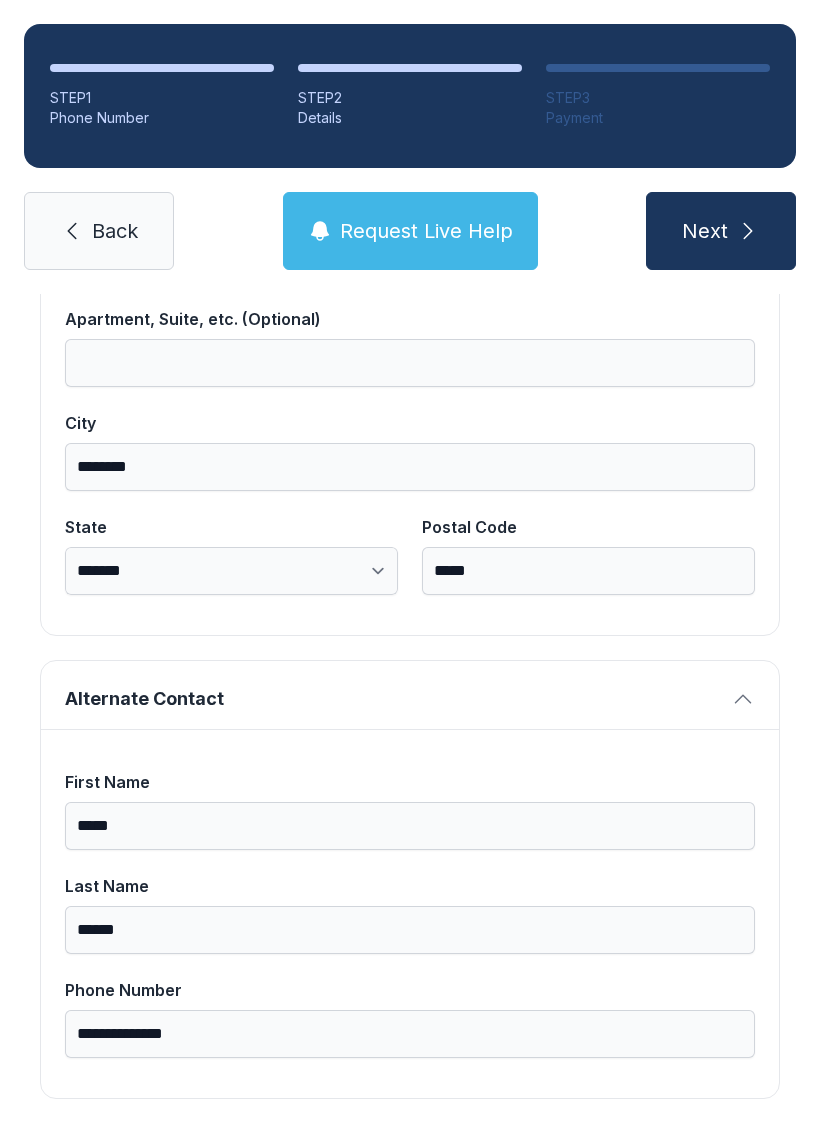 scroll, scrollTop: 1269, scrollLeft: 0, axis: vertical 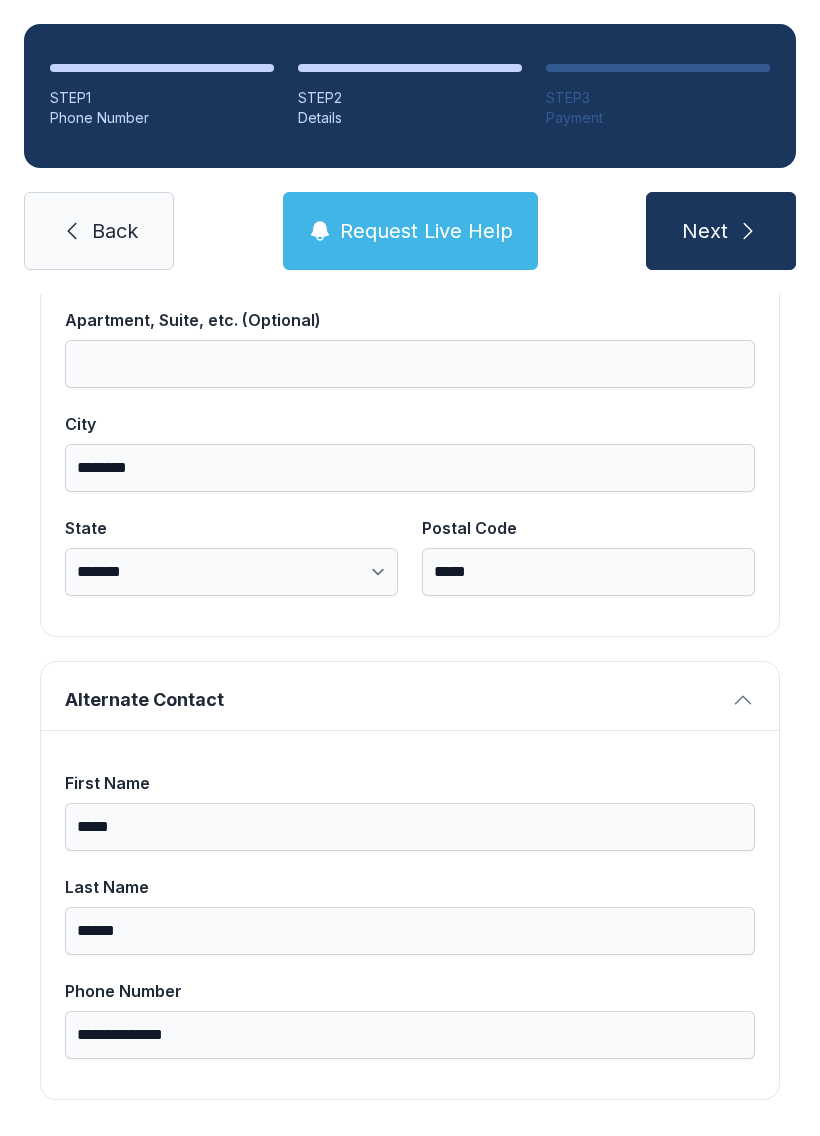 type on "*********" 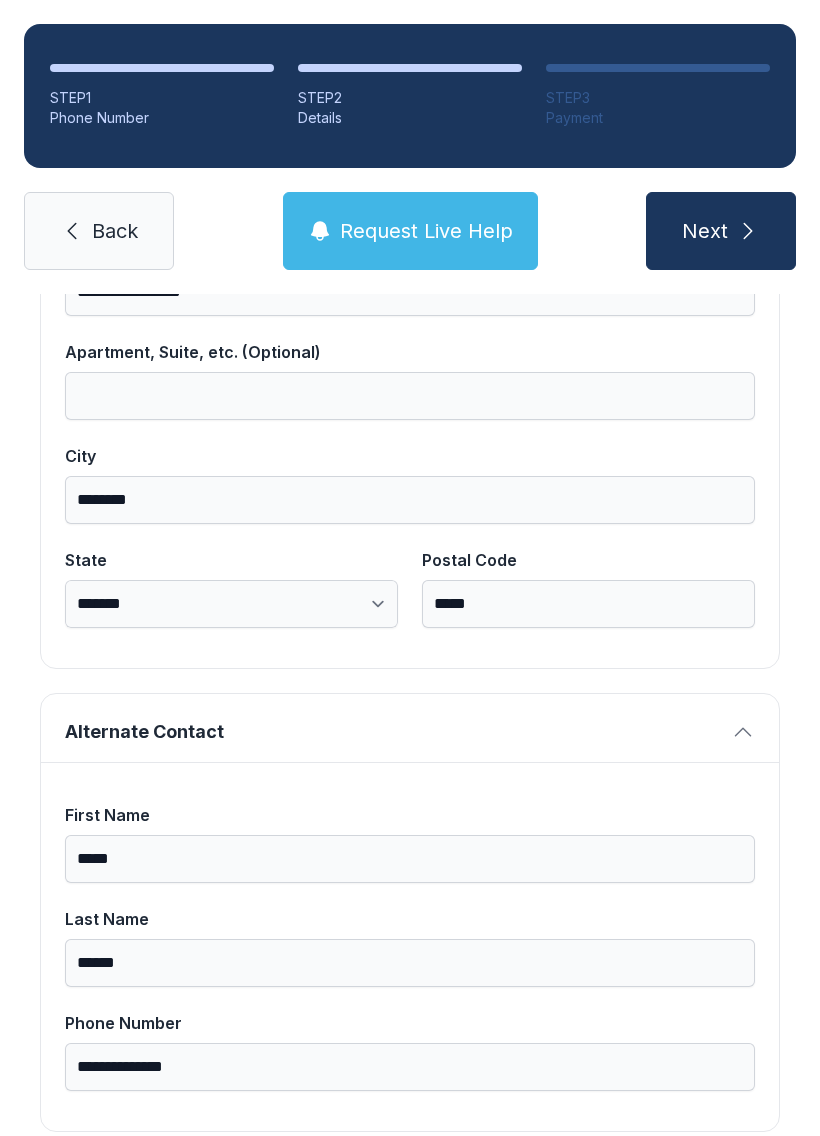 scroll, scrollTop: 43, scrollLeft: 0, axis: vertical 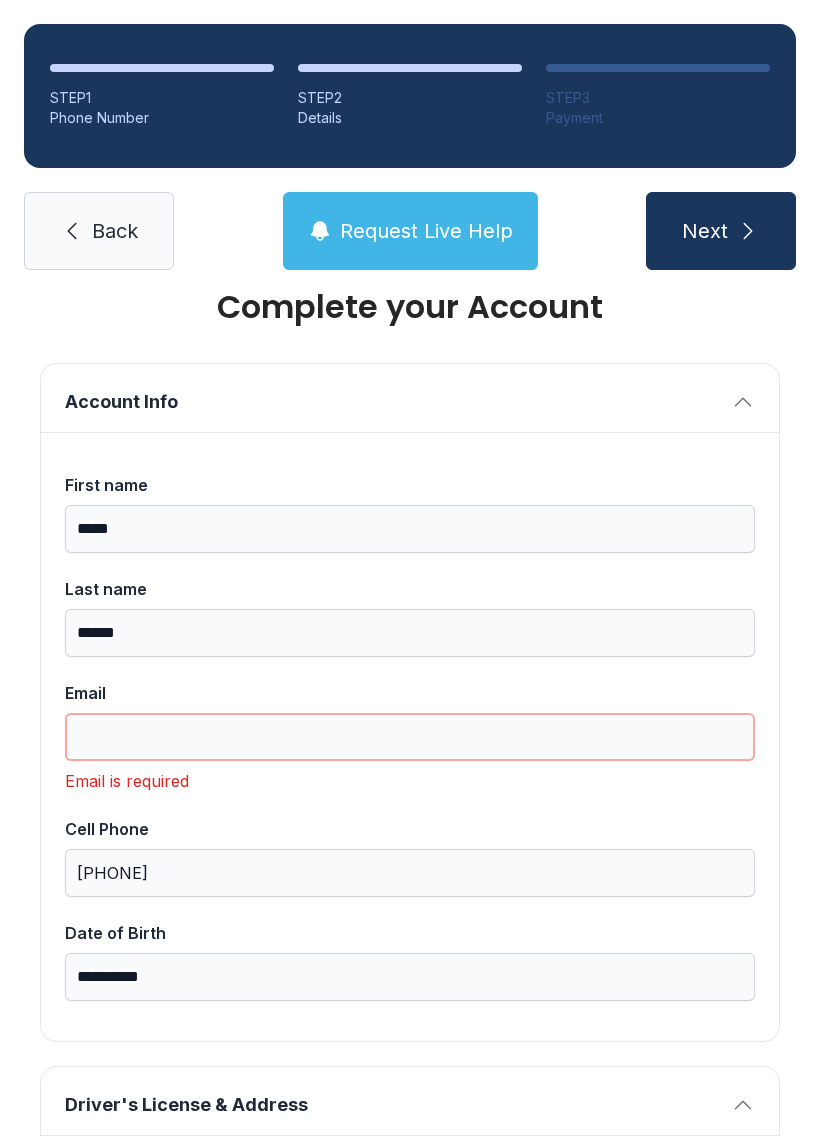 click on "Email" at bounding box center (410, 737) 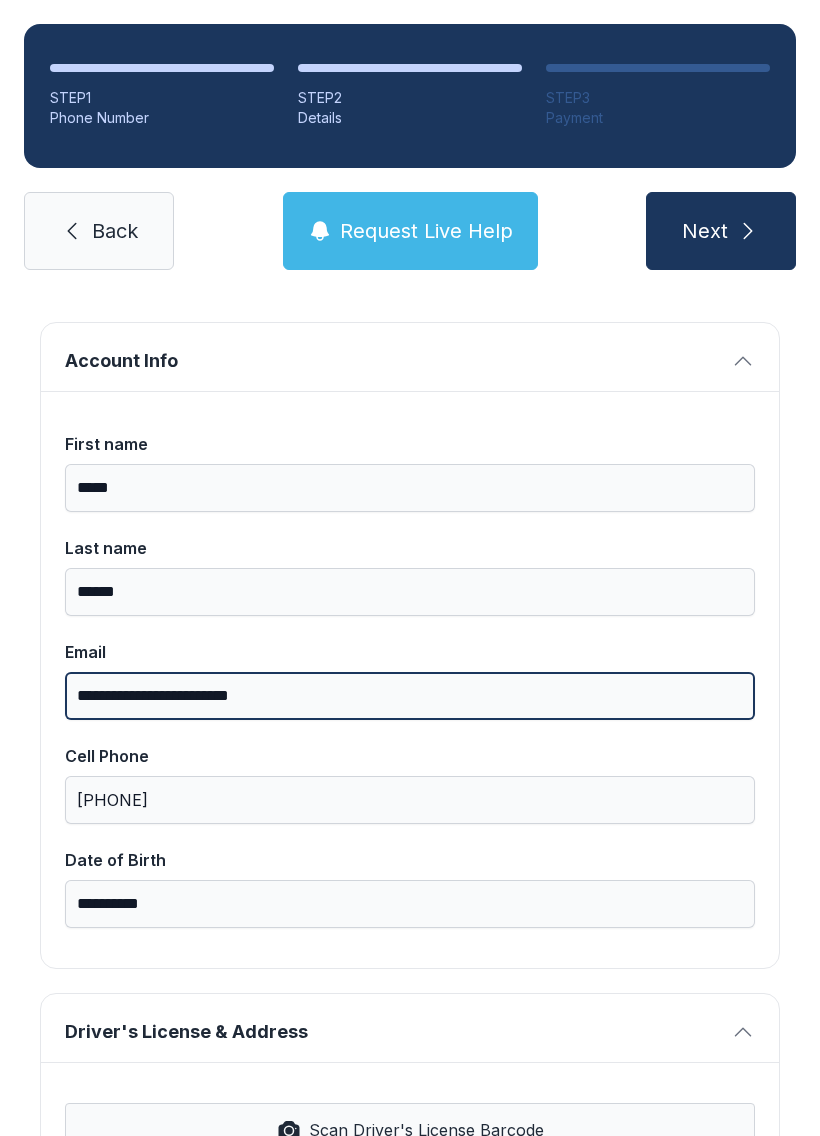 scroll, scrollTop: 138, scrollLeft: 0, axis: vertical 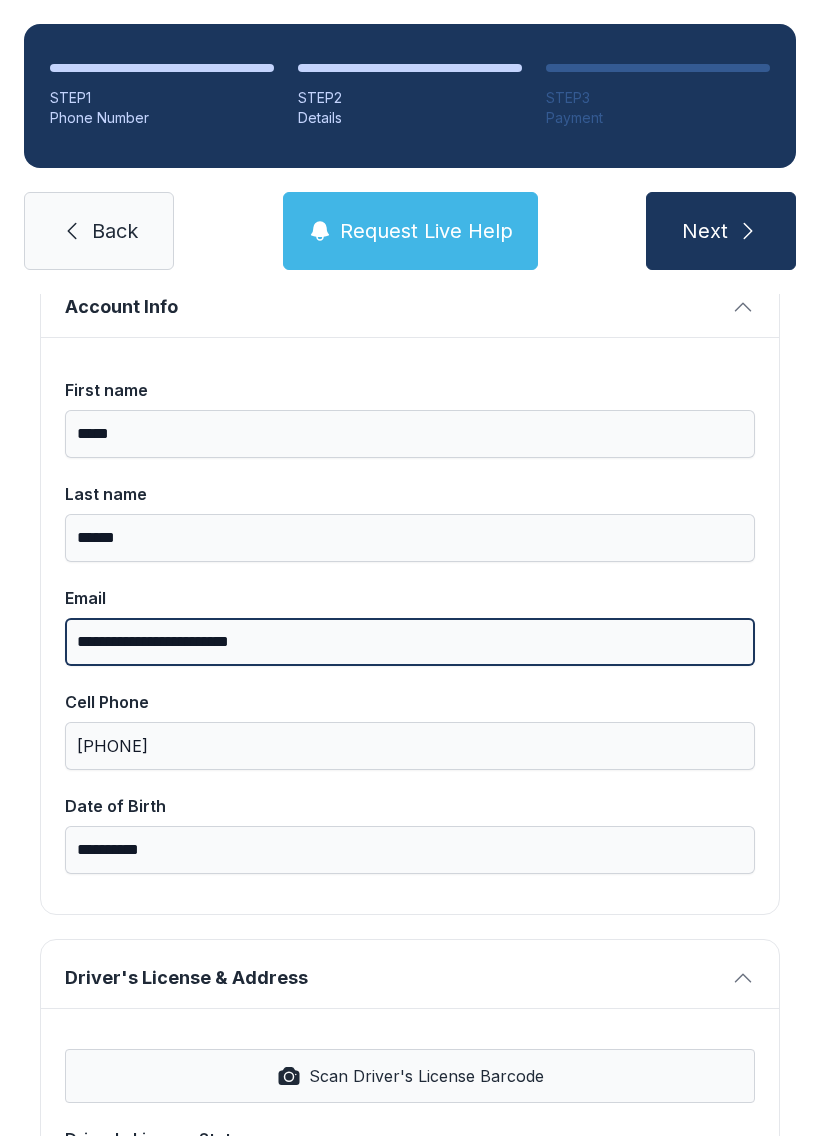 type on "**********" 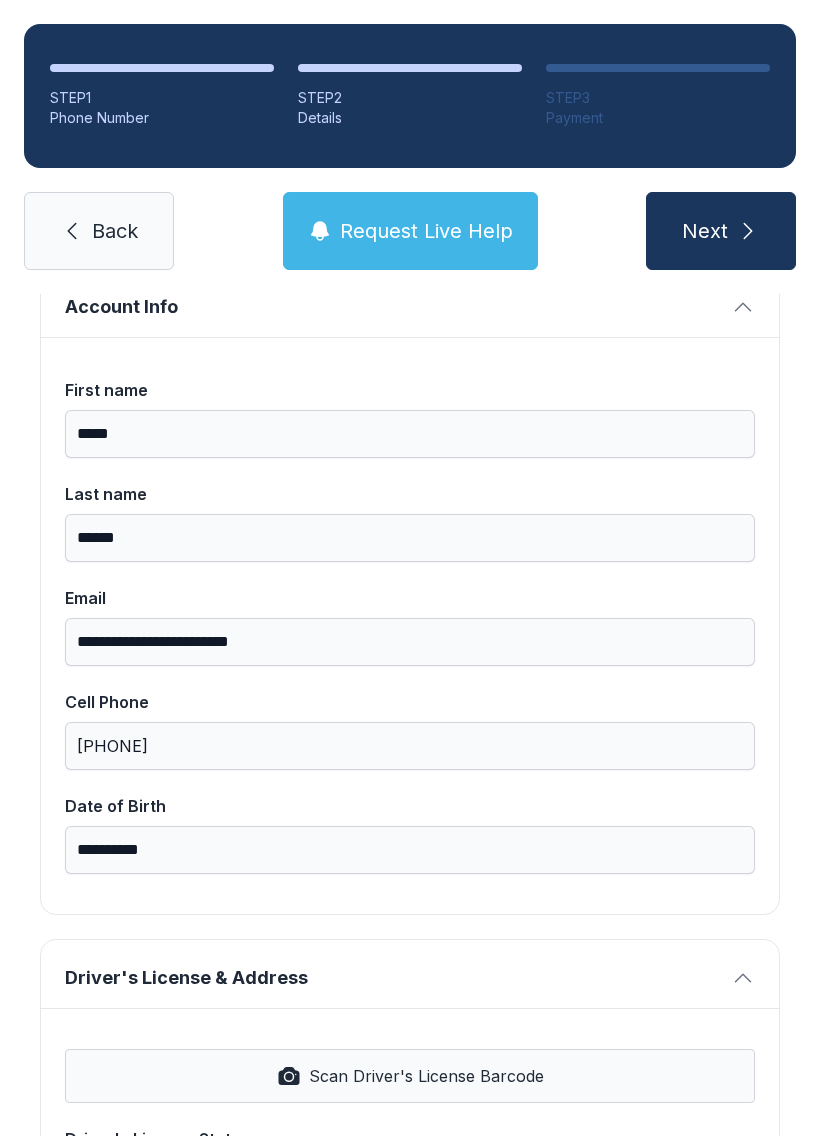 click on "Next" at bounding box center (721, 231) 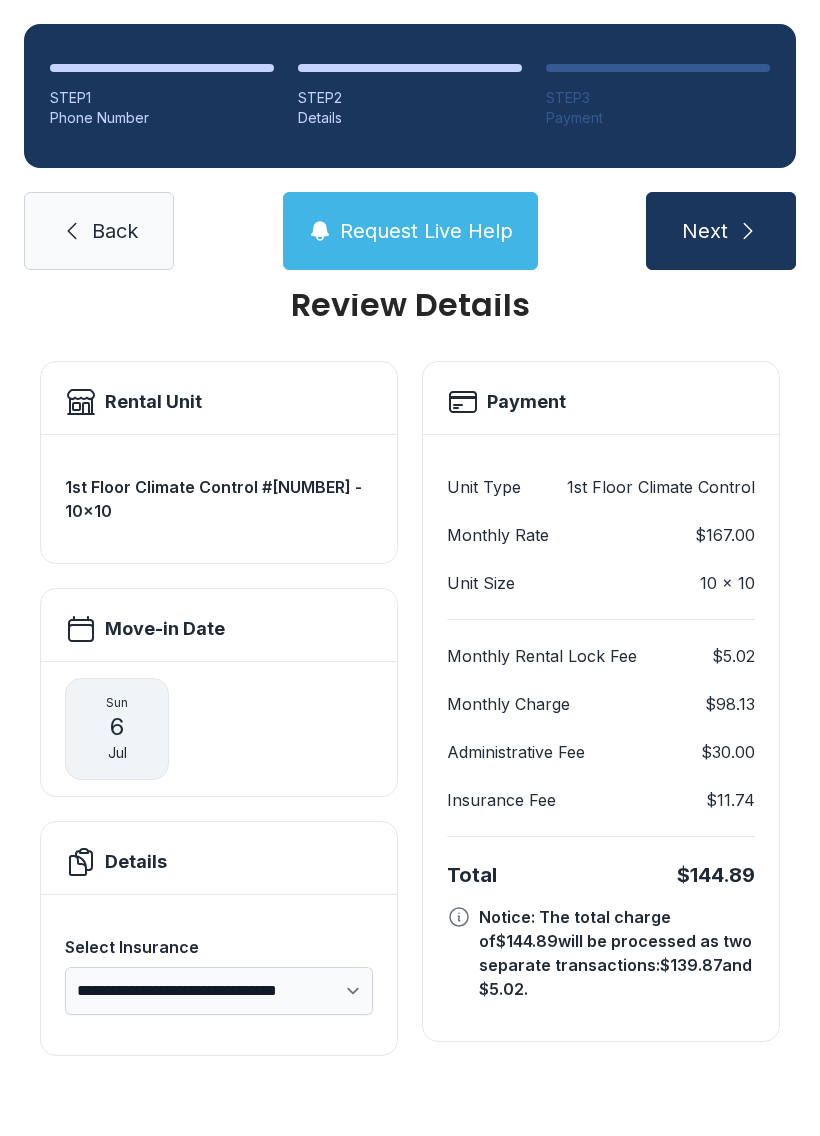 scroll, scrollTop: 0, scrollLeft: 0, axis: both 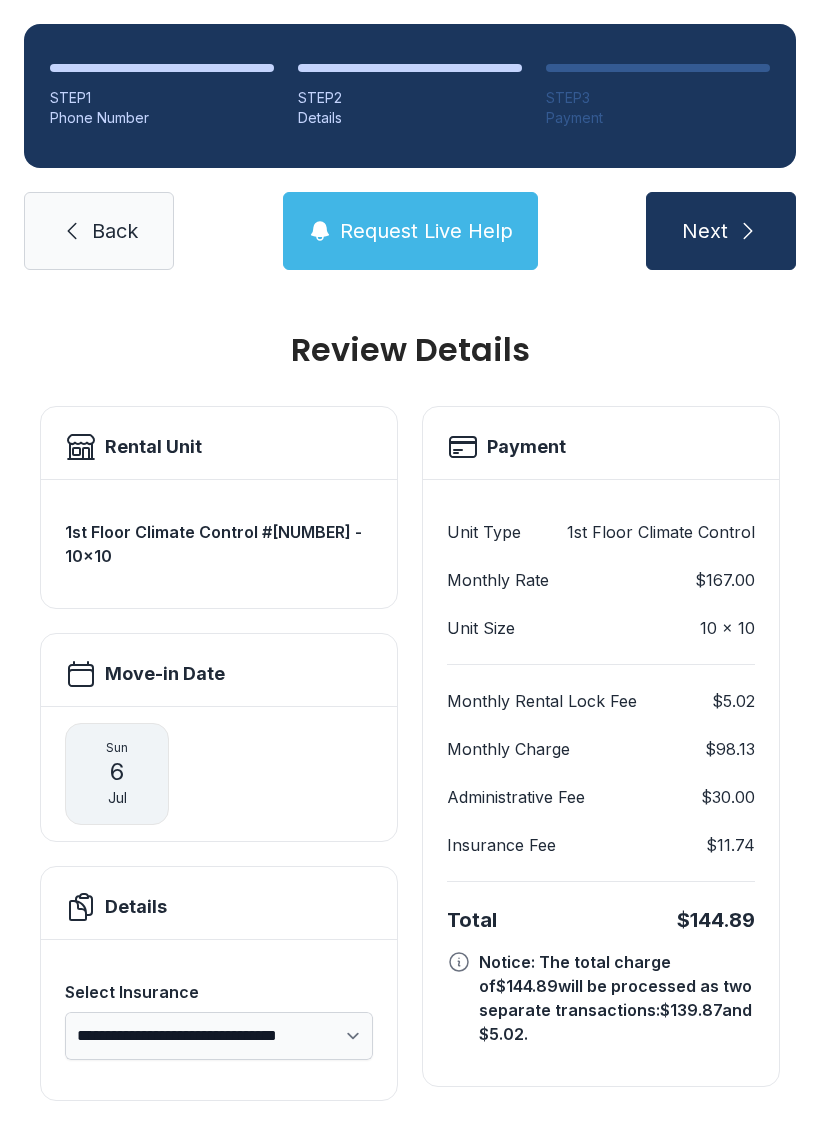 click on "Next" at bounding box center (721, 231) 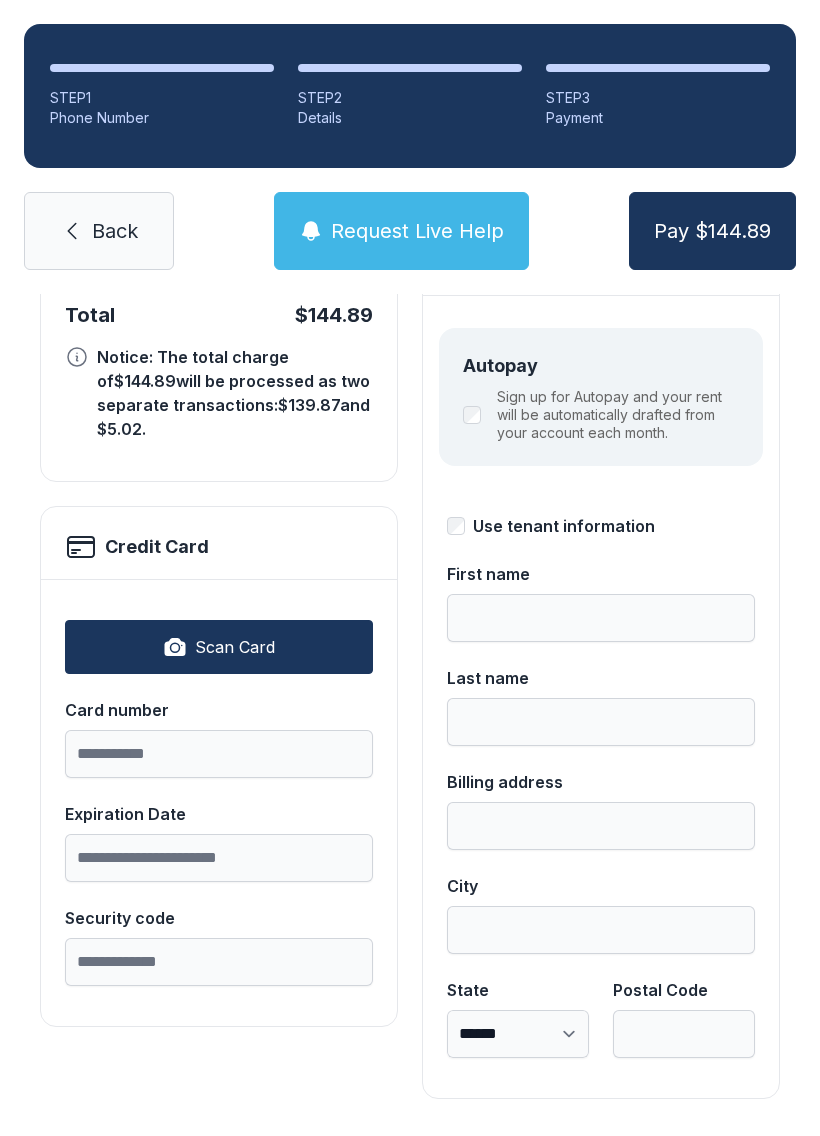 scroll, scrollTop: 218, scrollLeft: 0, axis: vertical 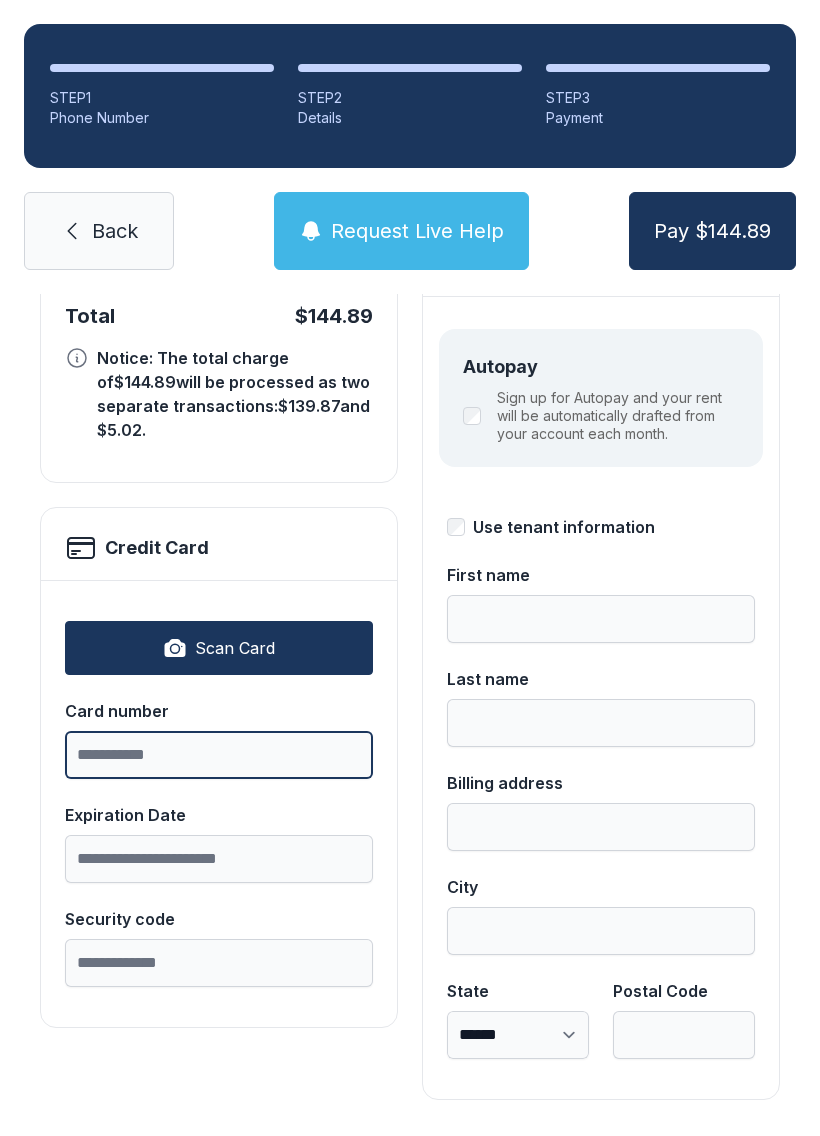 click on "Card number" at bounding box center [219, 755] 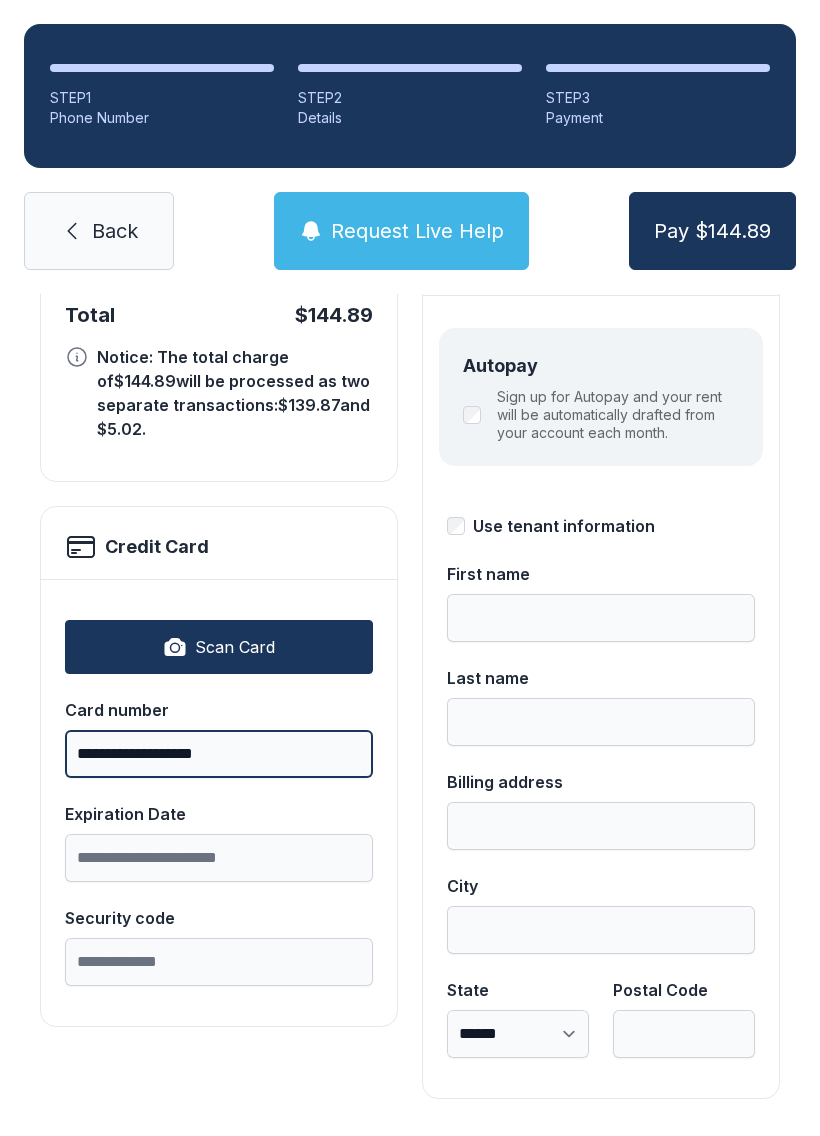scroll, scrollTop: 218, scrollLeft: 0, axis: vertical 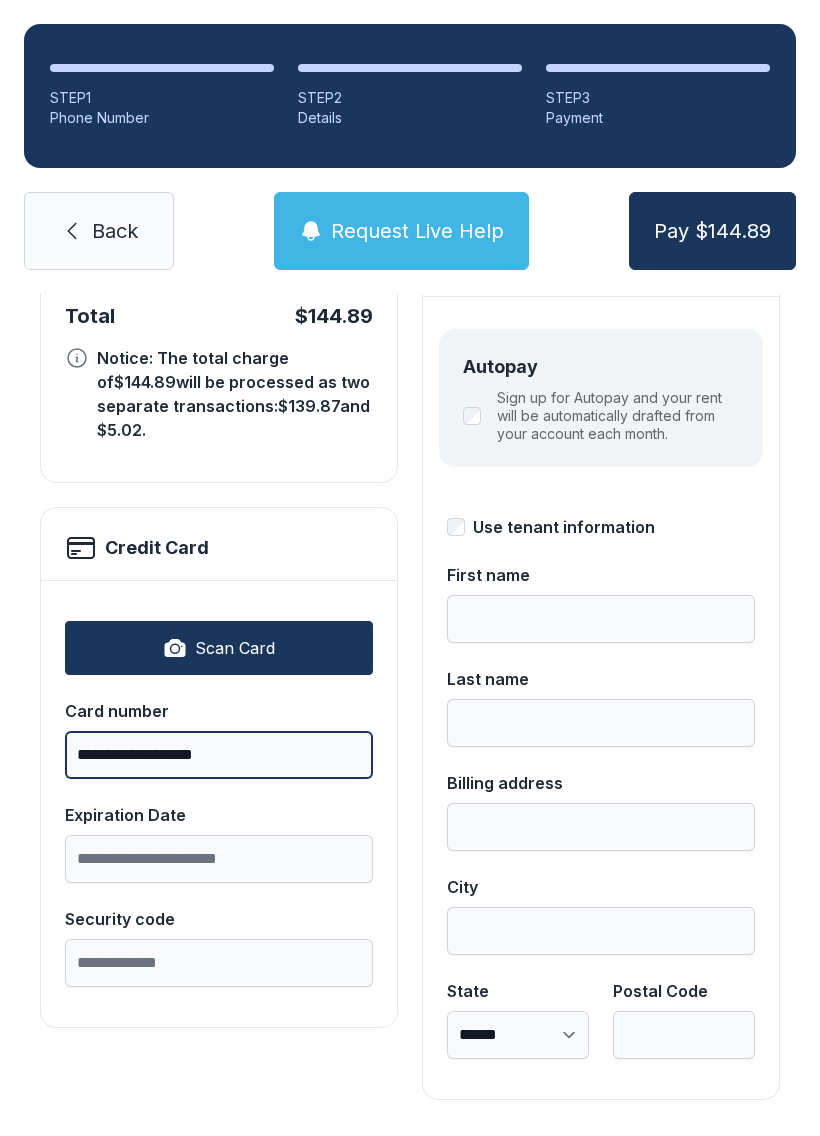 type on "**********" 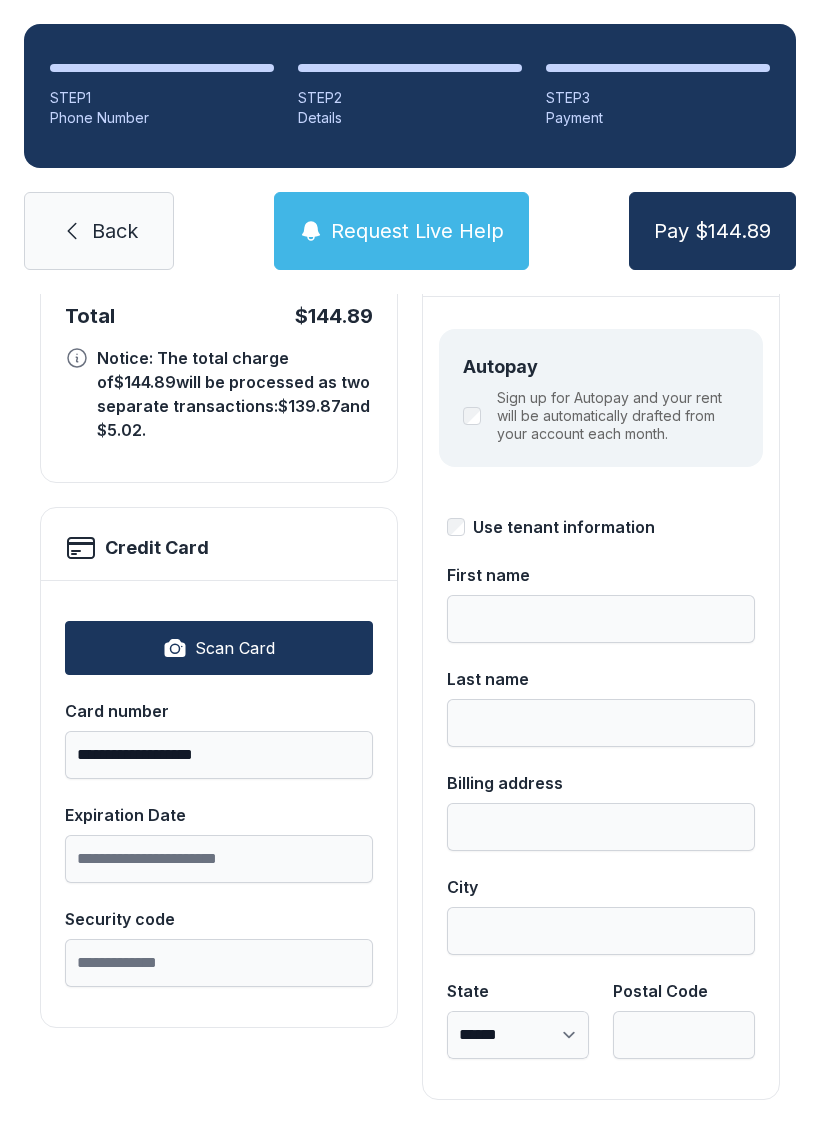 click on "Expiration Date" at bounding box center [219, 711] 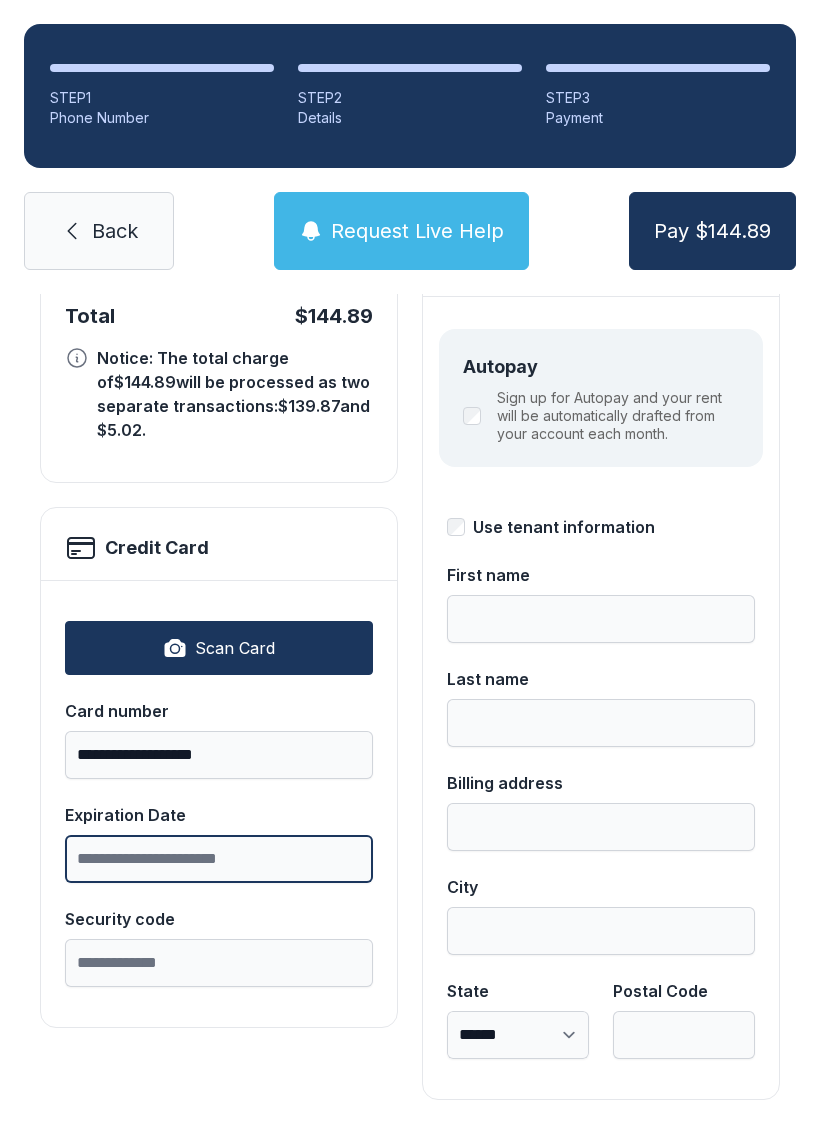 scroll, scrollTop: 44, scrollLeft: 0, axis: vertical 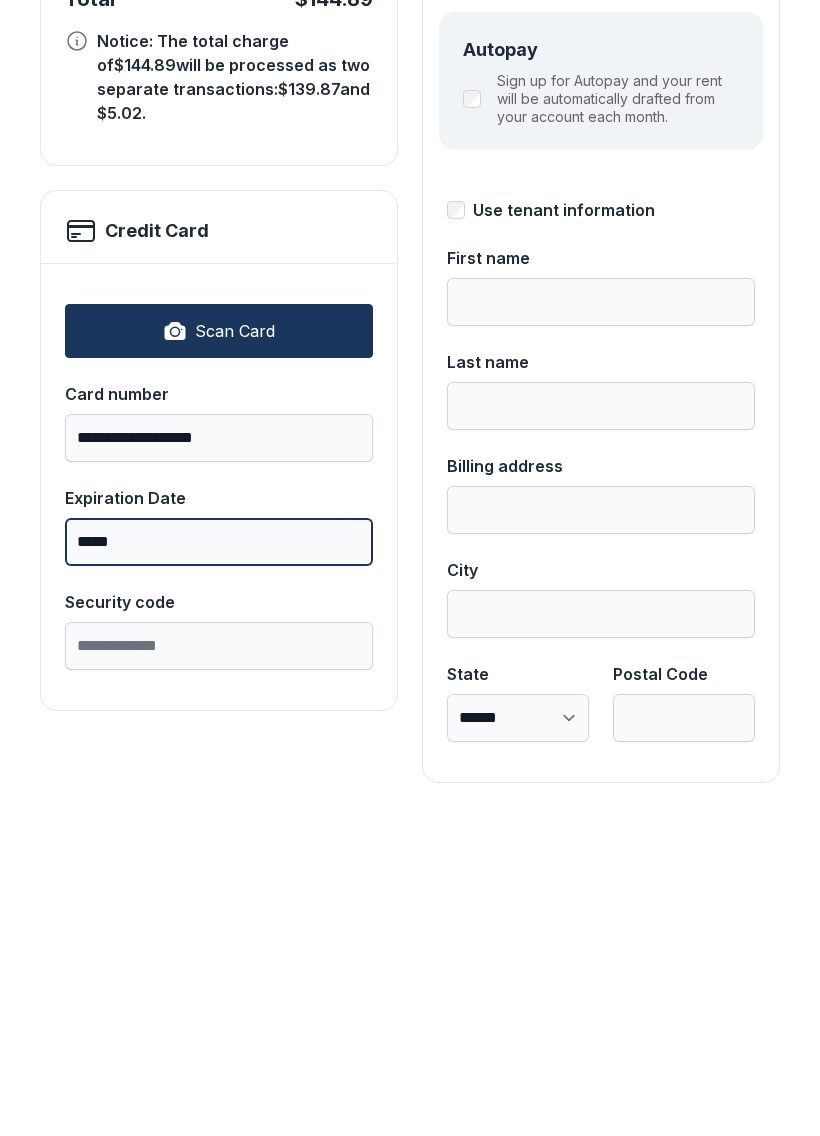type on "*****" 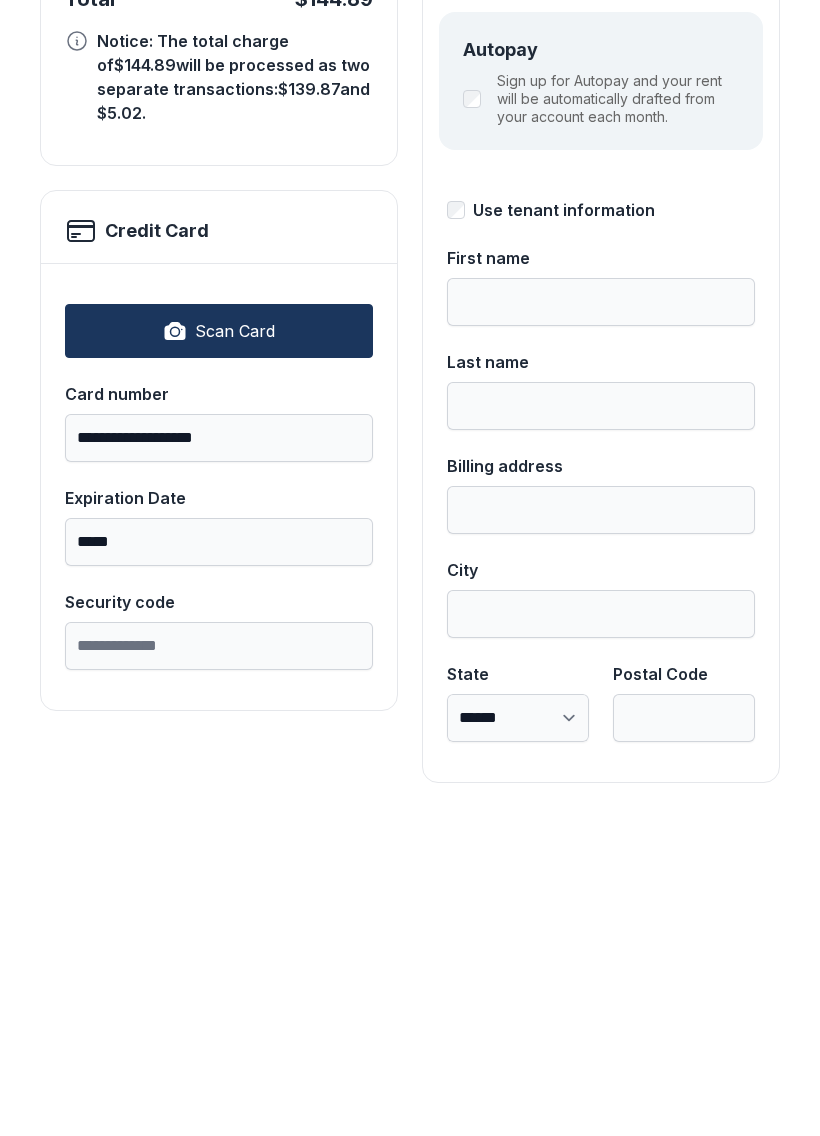 click on "Security code" at bounding box center [219, 963] 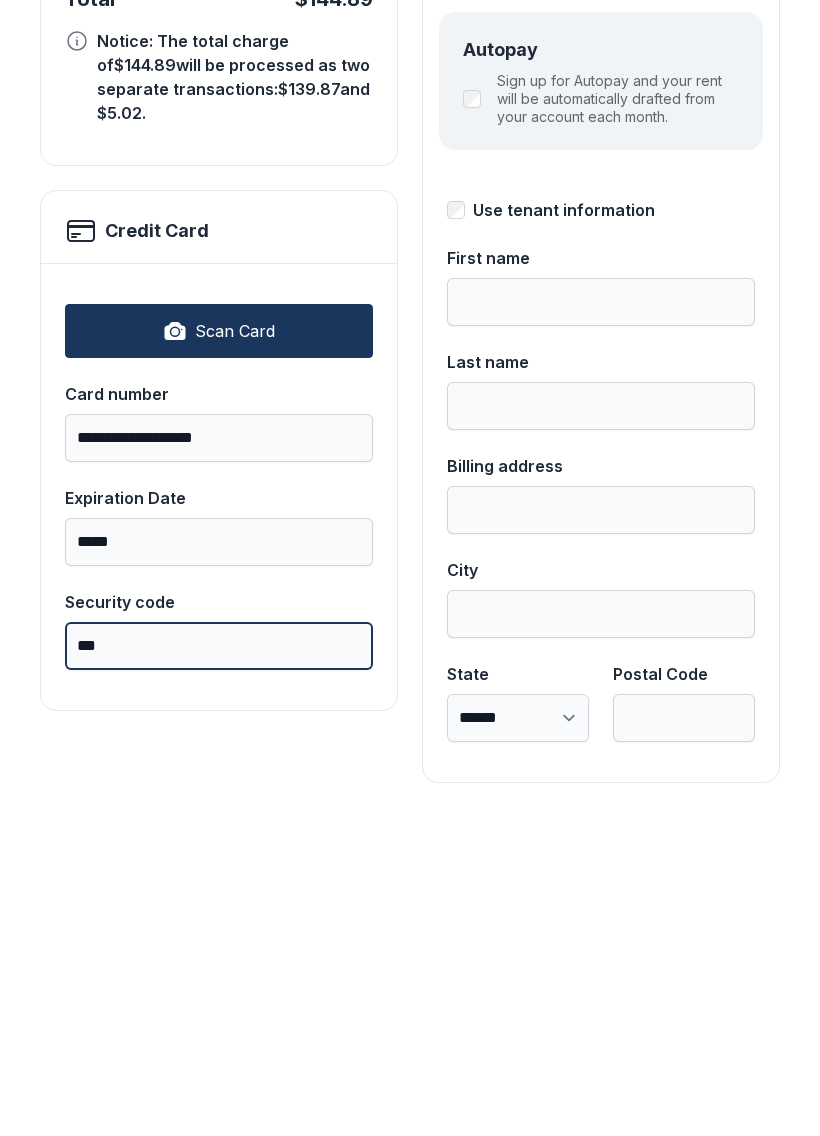 type on "***" 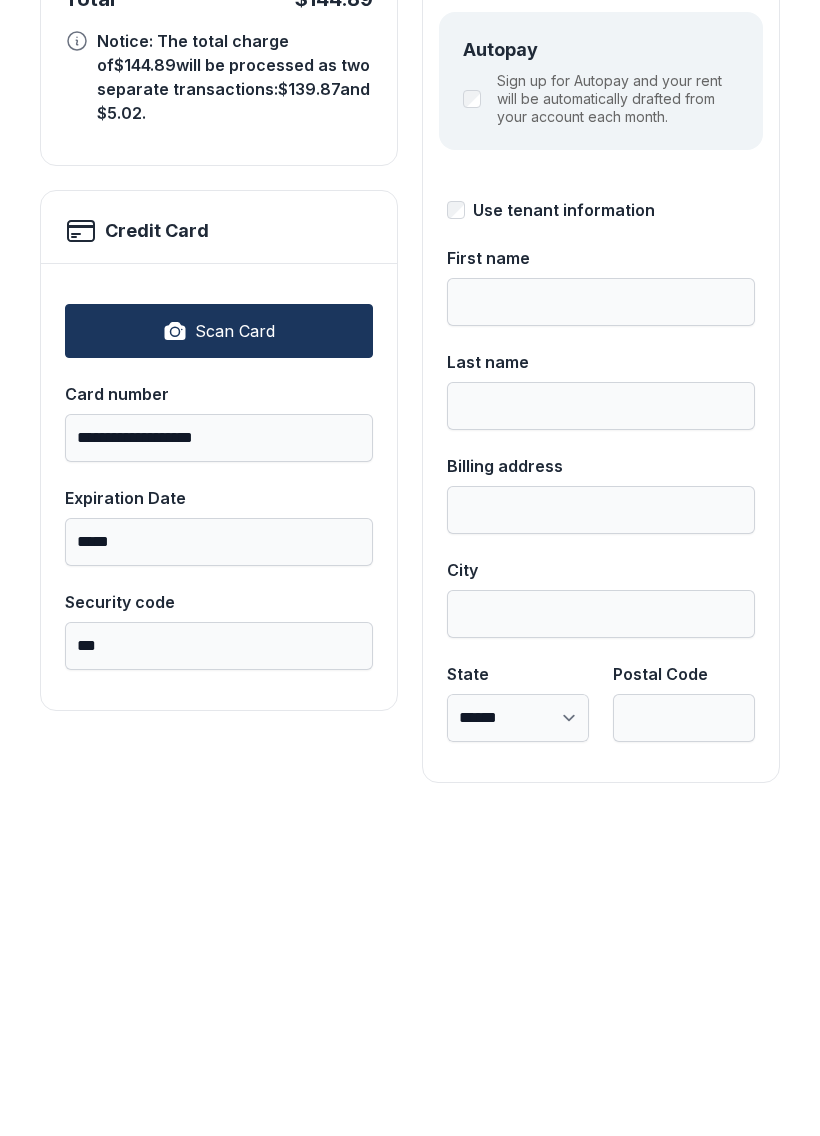 click on "First name" at bounding box center [601, 619] 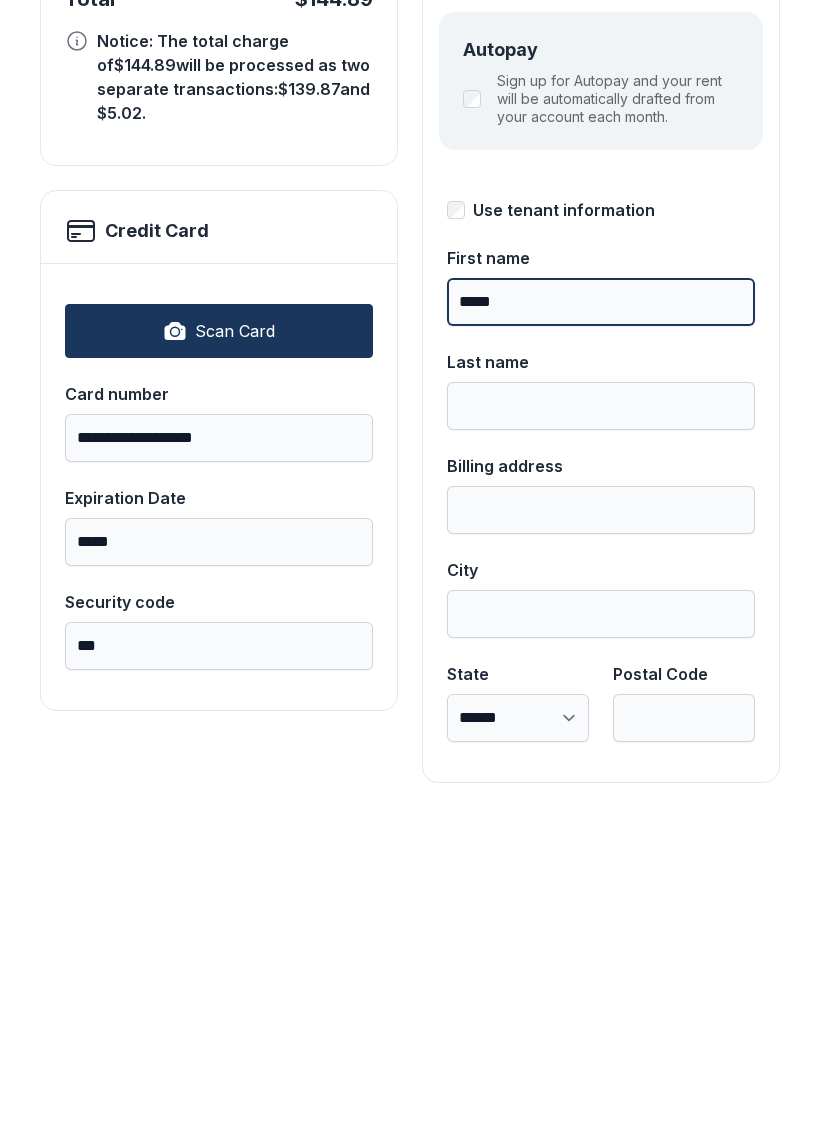 type on "*****" 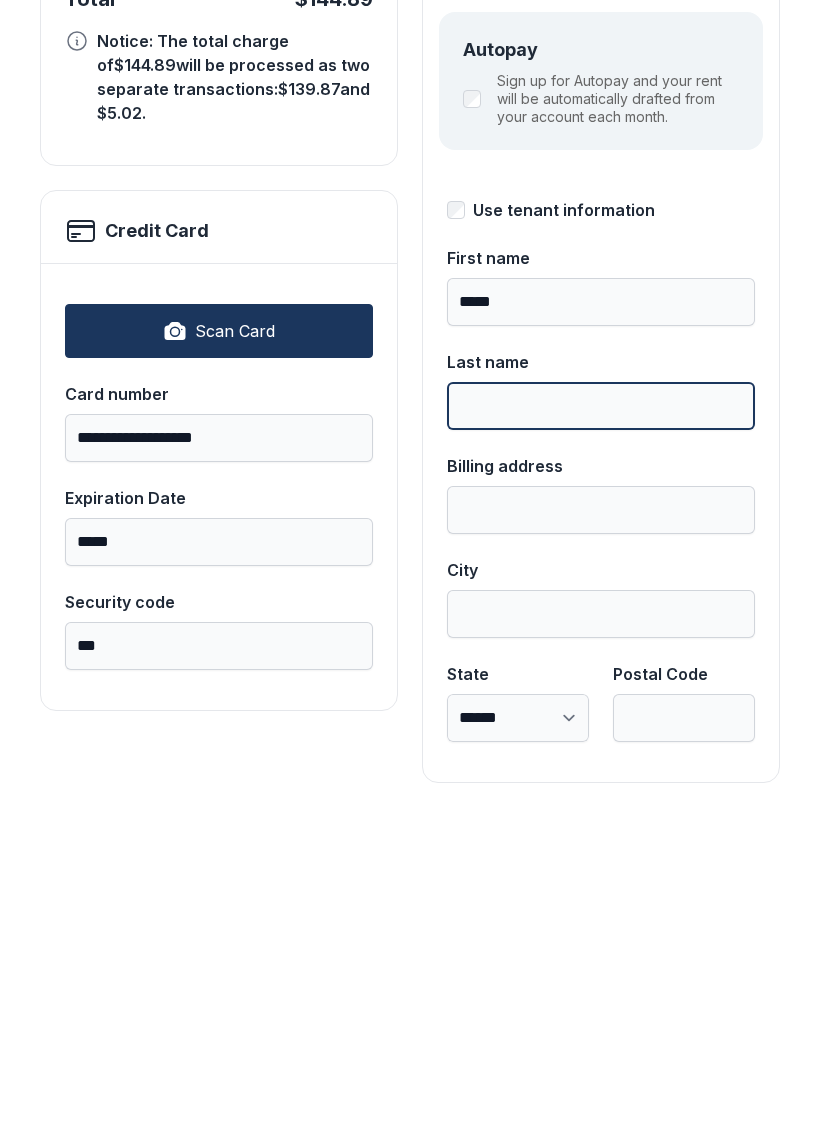 click on "Last name" at bounding box center (601, 723) 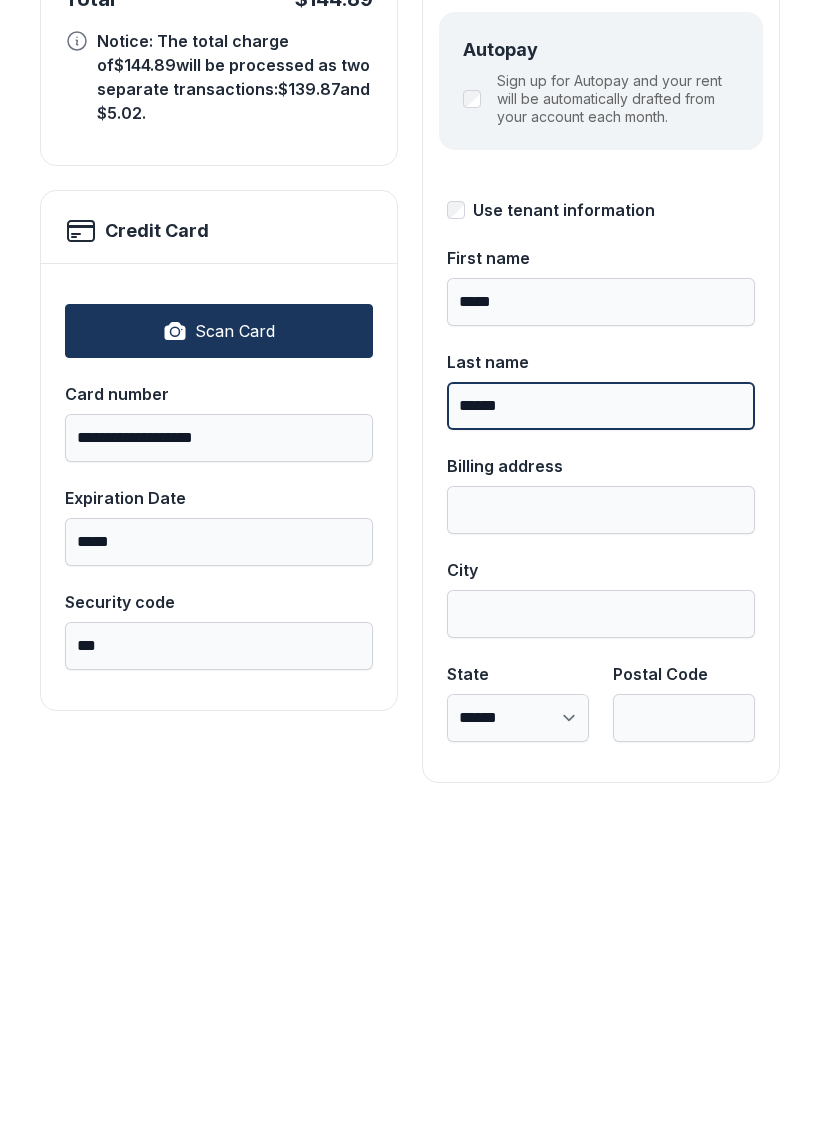 type on "******" 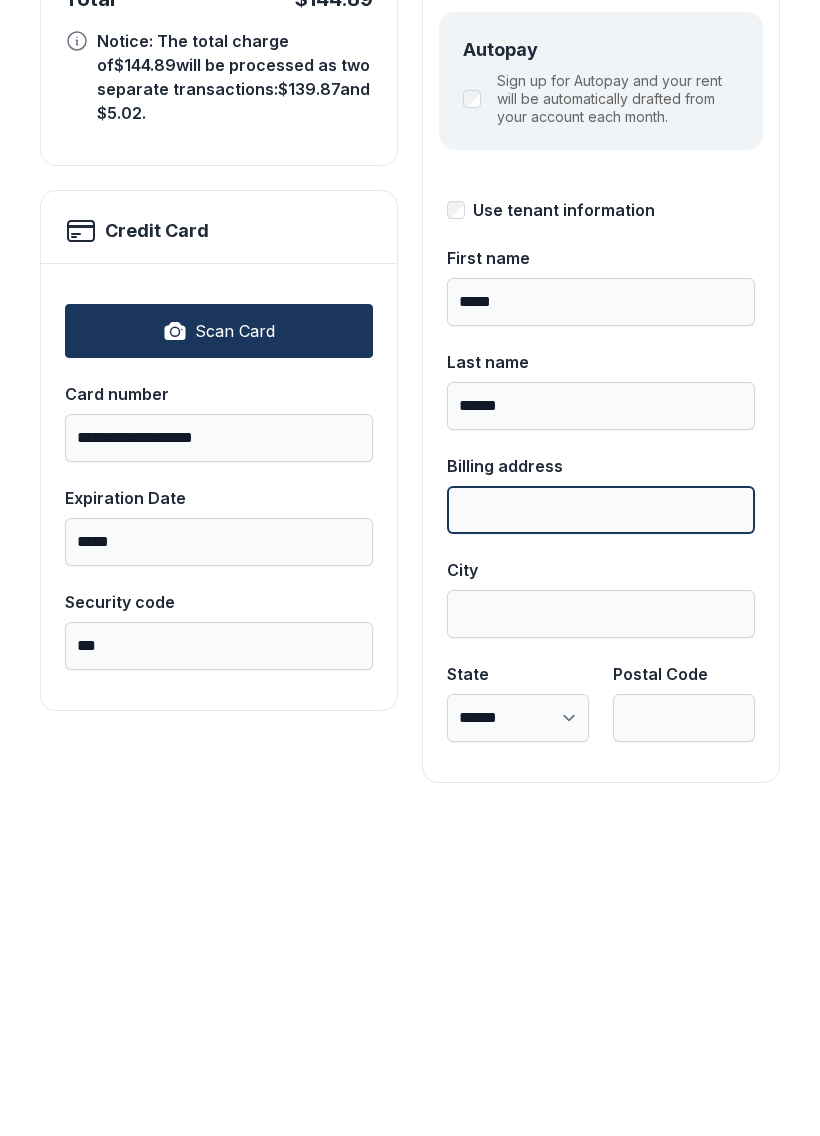 click on "Billing address" at bounding box center (601, 827) 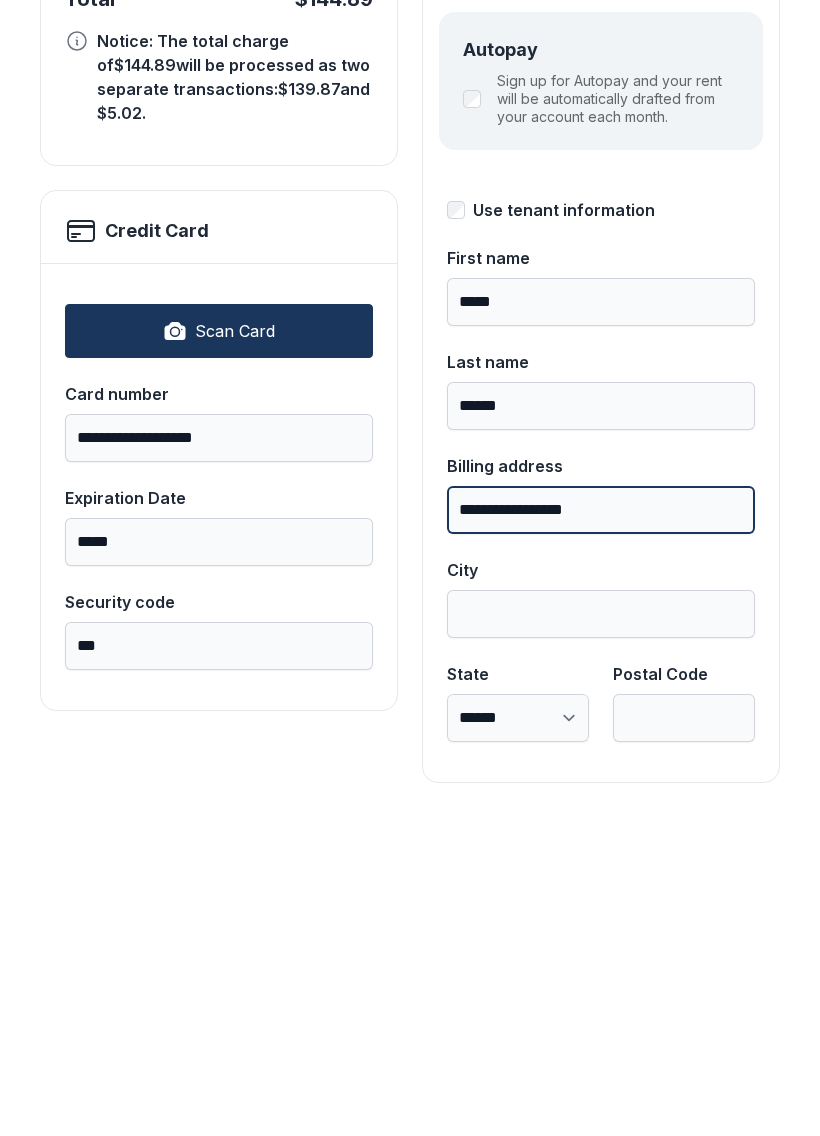 type on "**********" 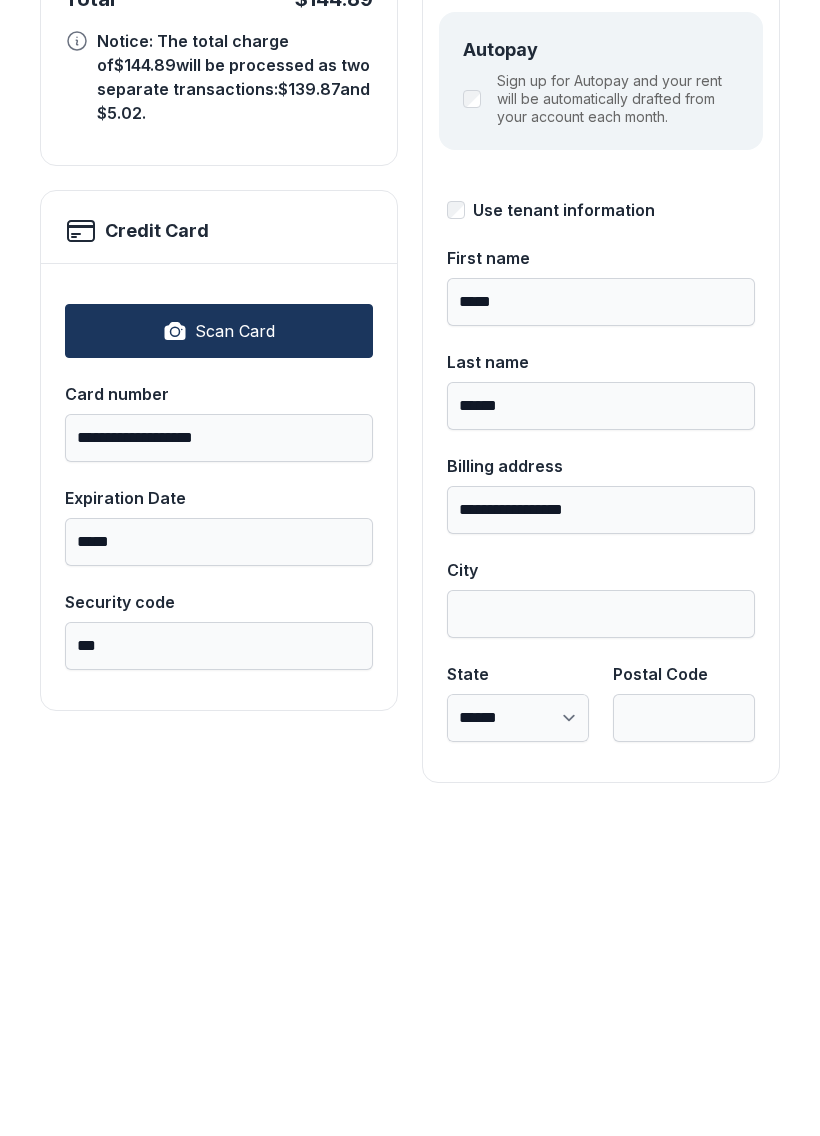 click on "City" at bounding box center (601, 931) 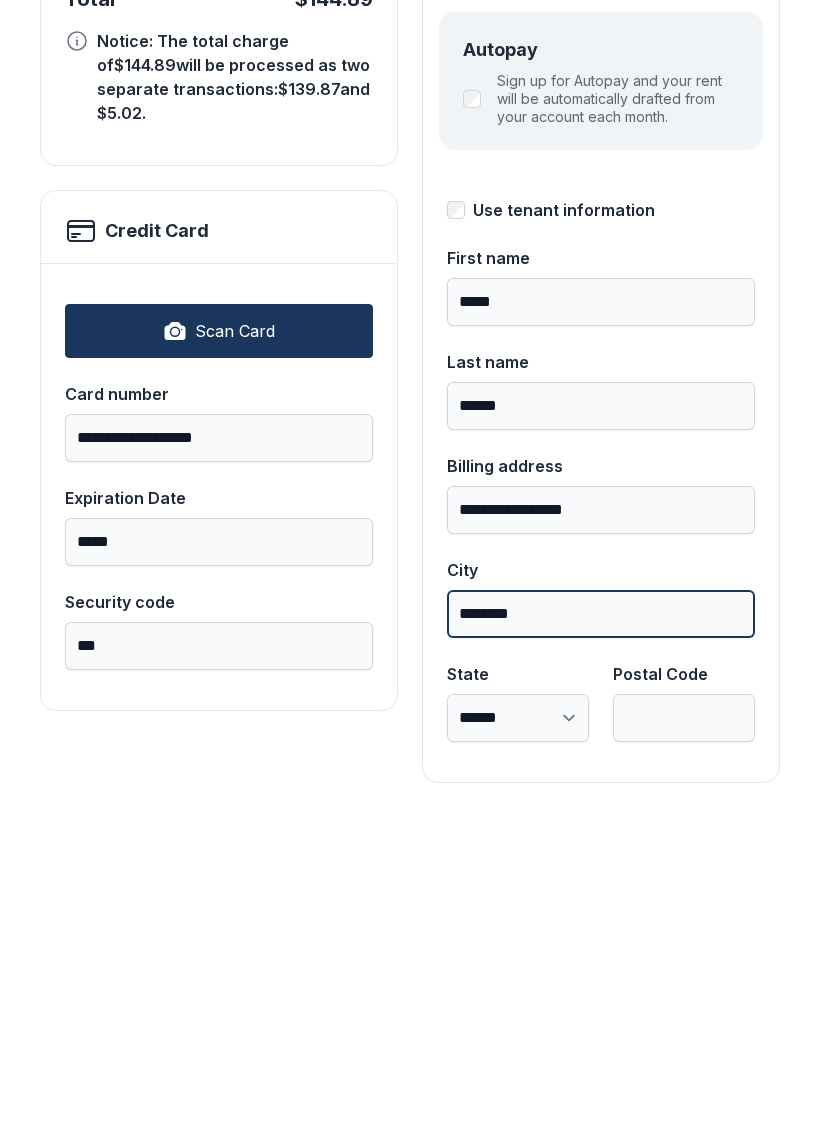 type on "********" 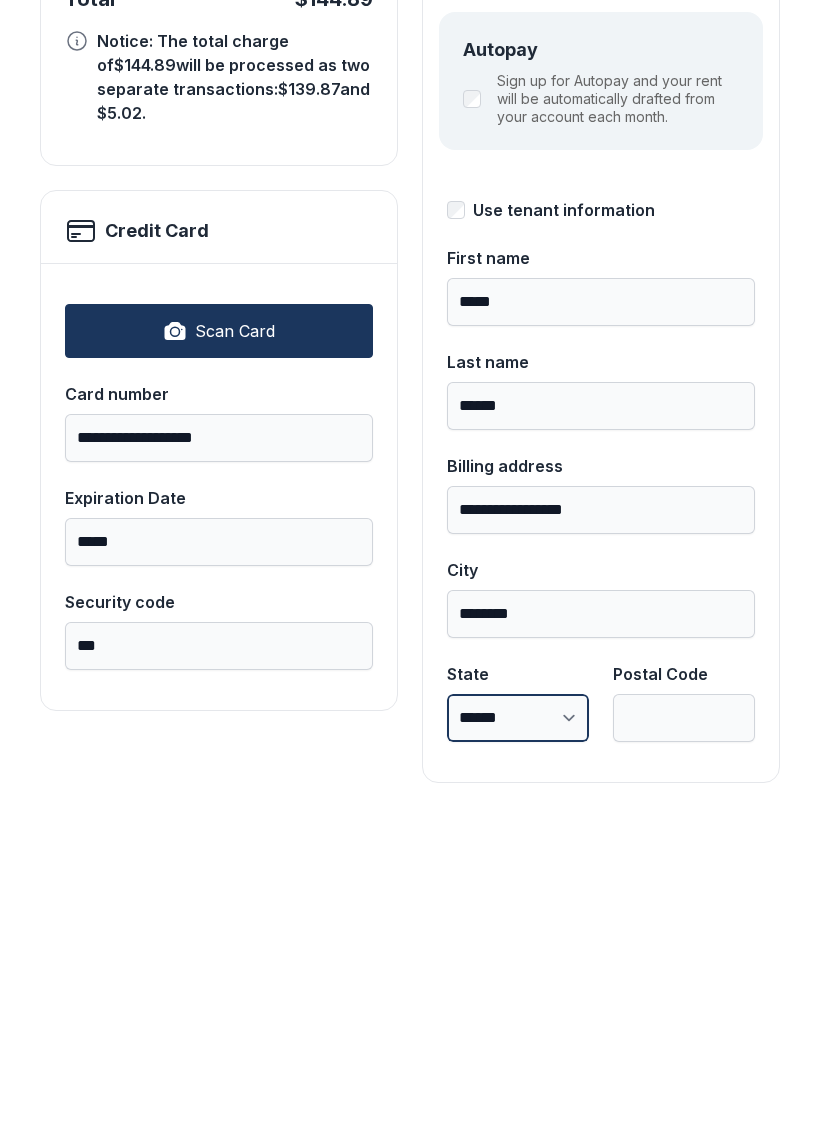 click on "**********" at bounding box center [518, 1035] 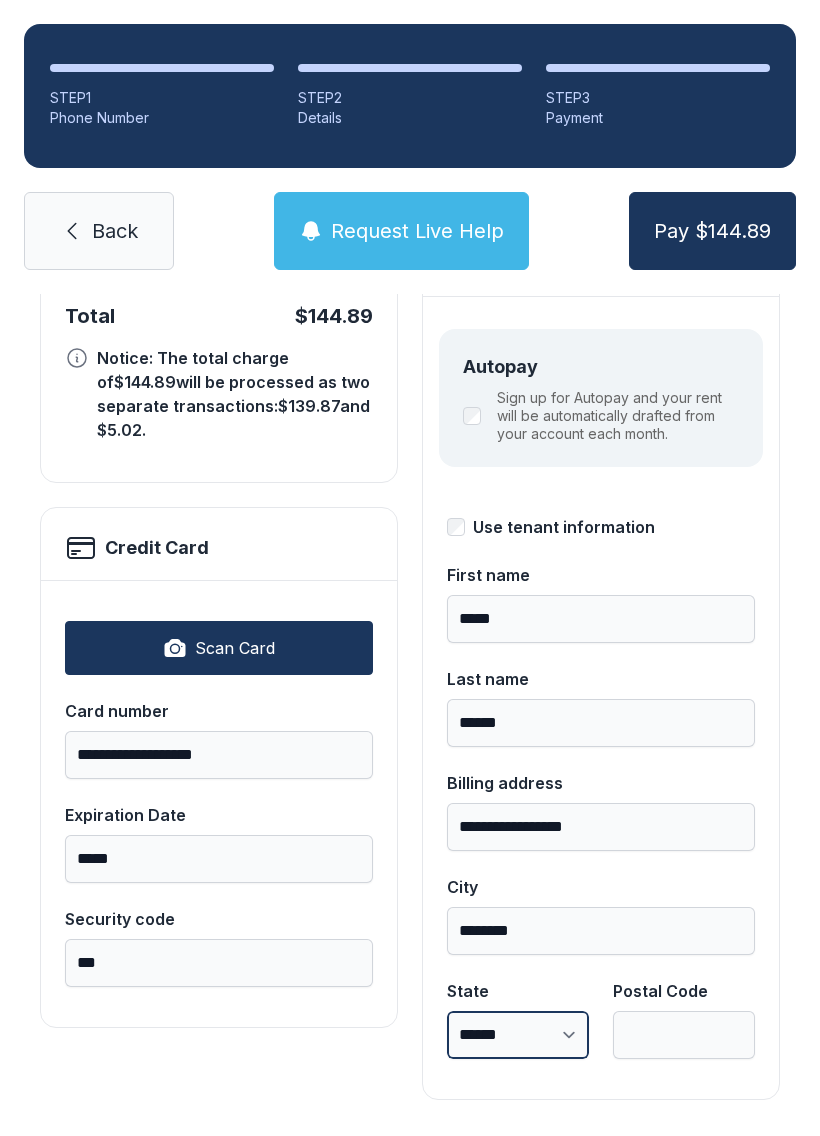 select on "**" 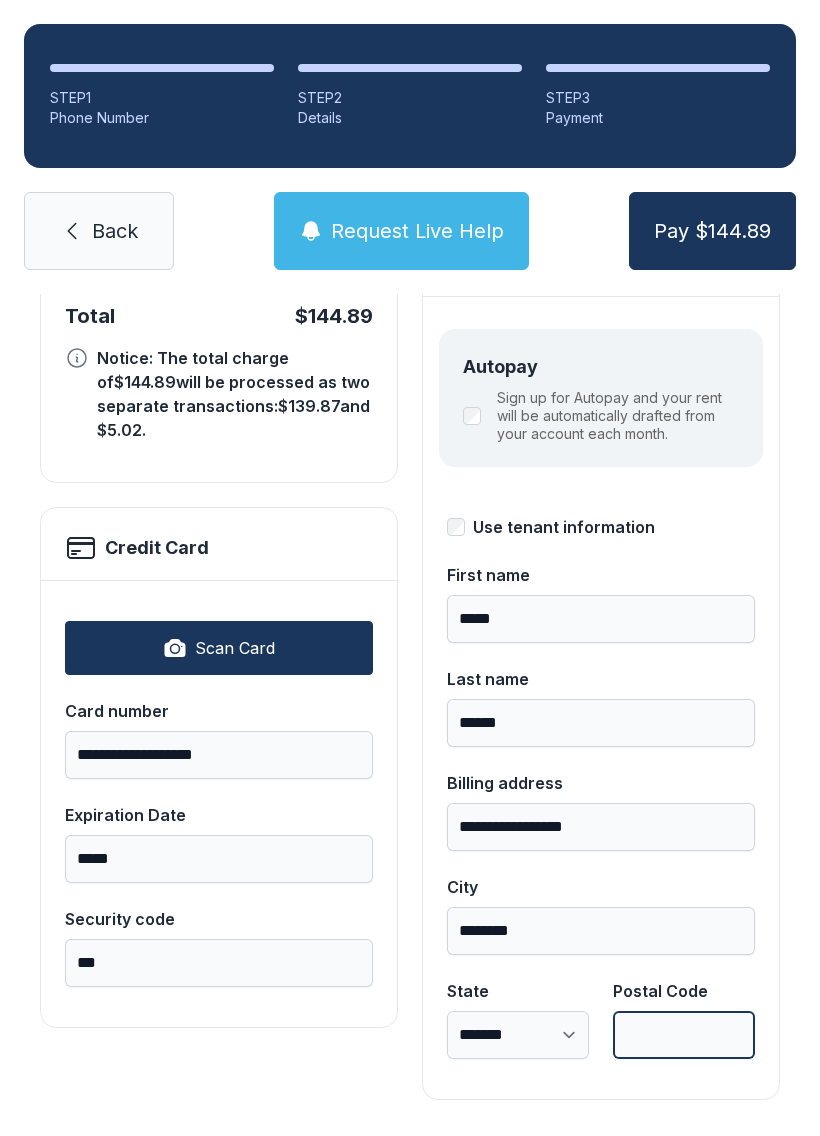 click on "Postal Code" at bounding box center [684, 1035] 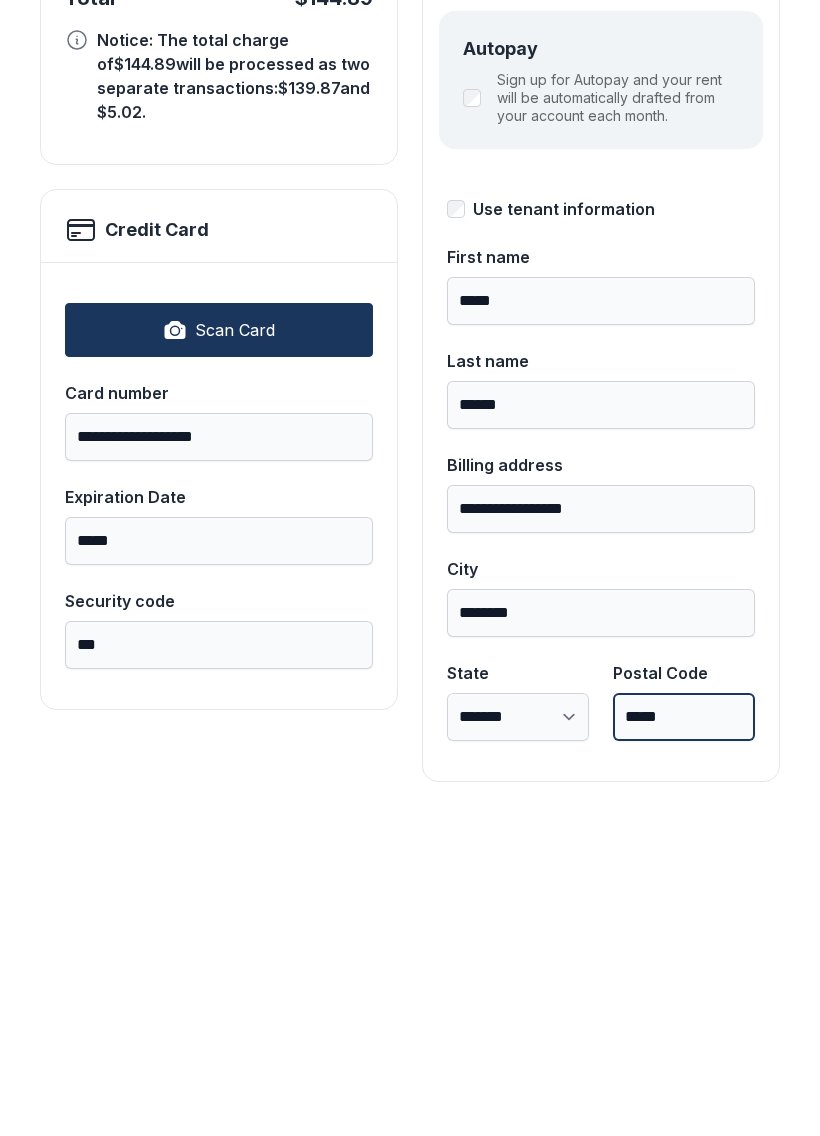scroll, scrollTop: 218, scrollLeft: 0, axis: vertical 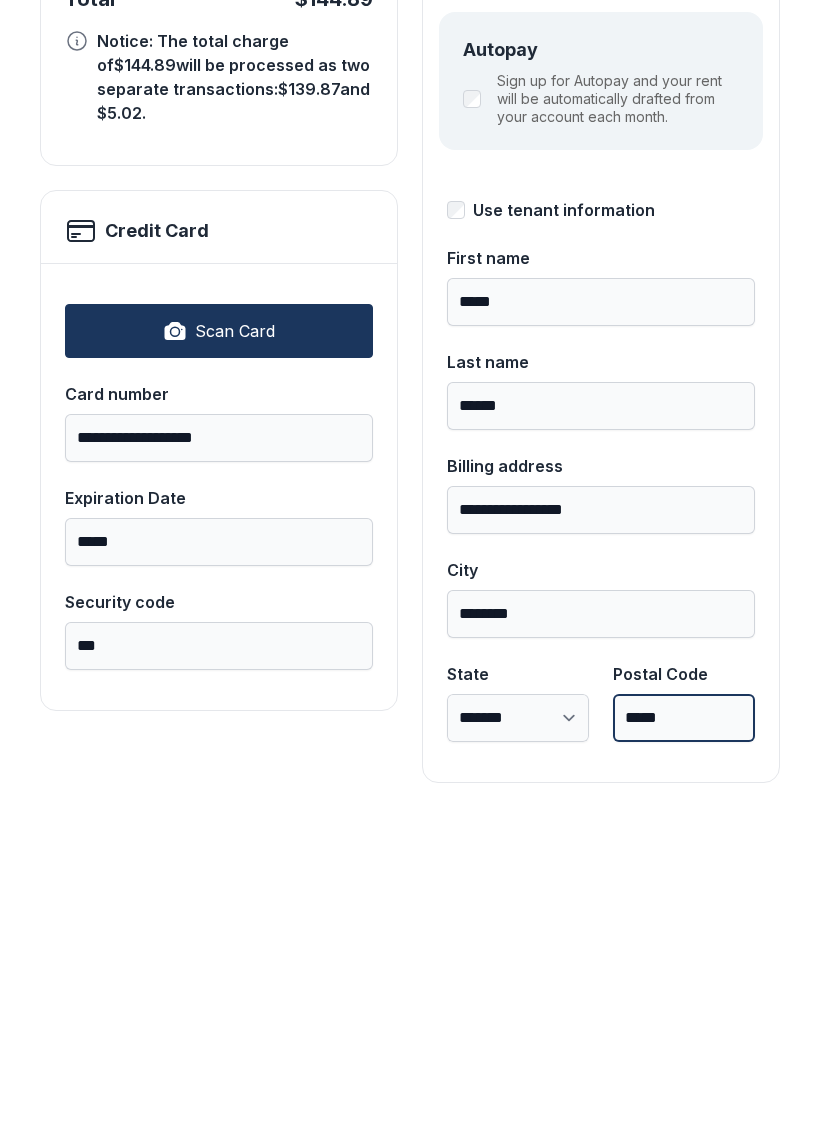 type on "*****" 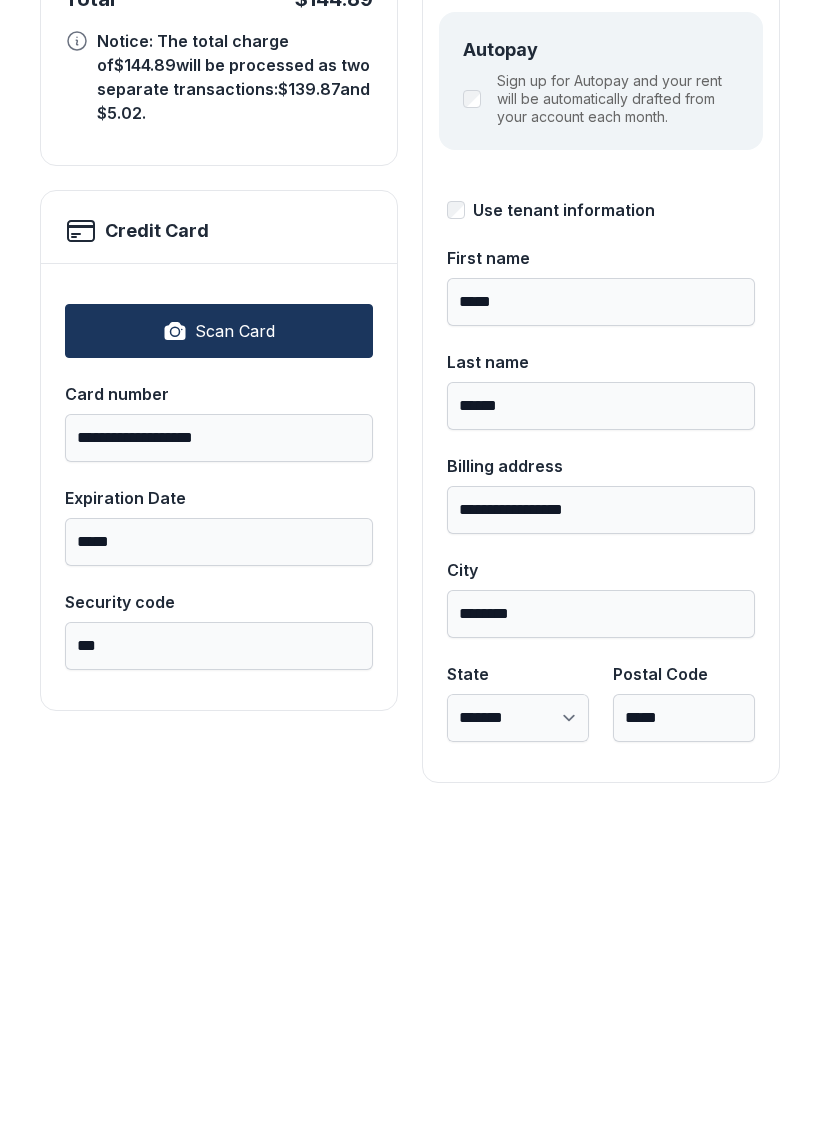 click on "Use tenant information" at bounding box center [564, 527] 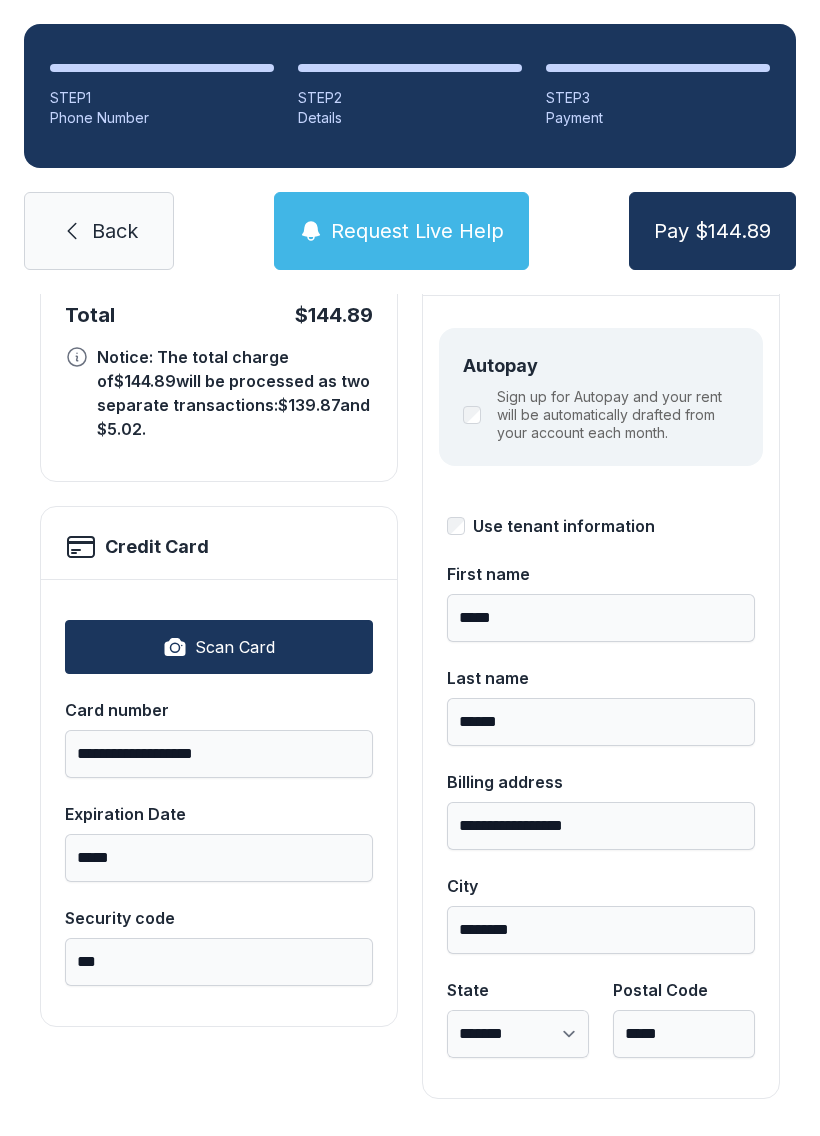 scroll, scrollTop: 218, scrollLeft: 0, axis: vertical 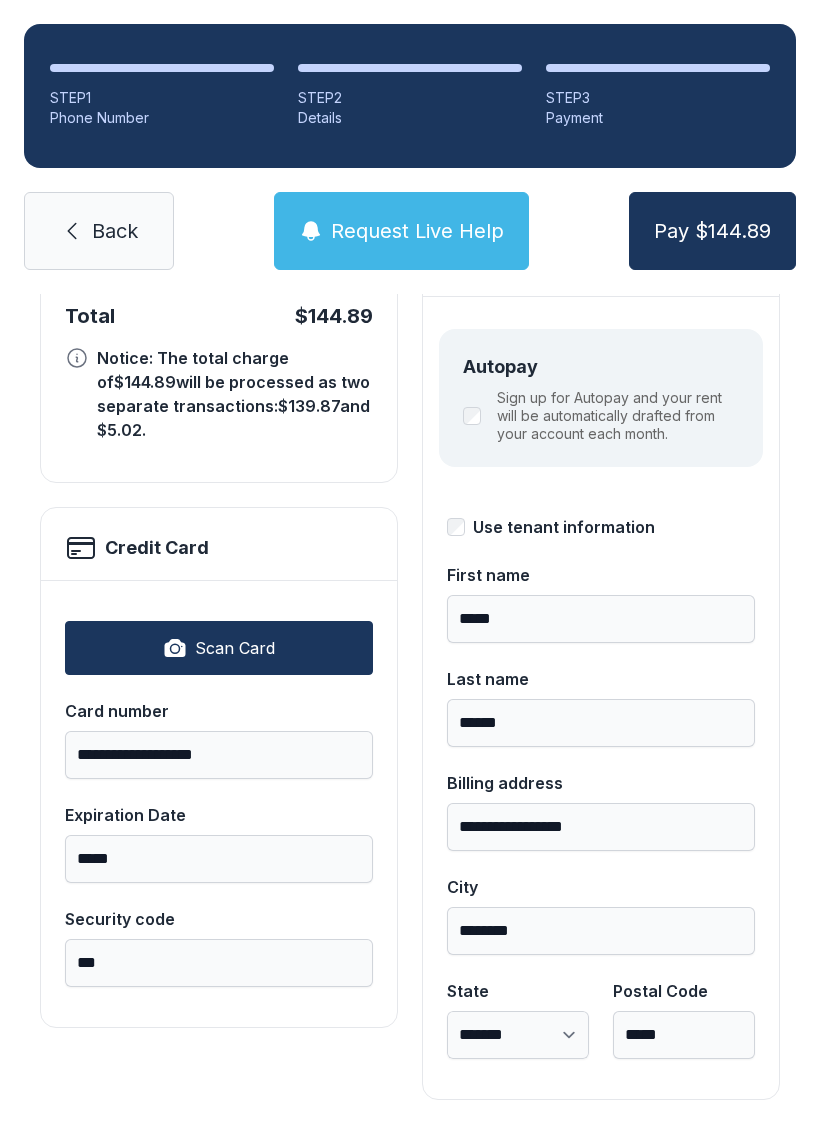 click on "Pay $144.89" at bounding box center (712, 231) 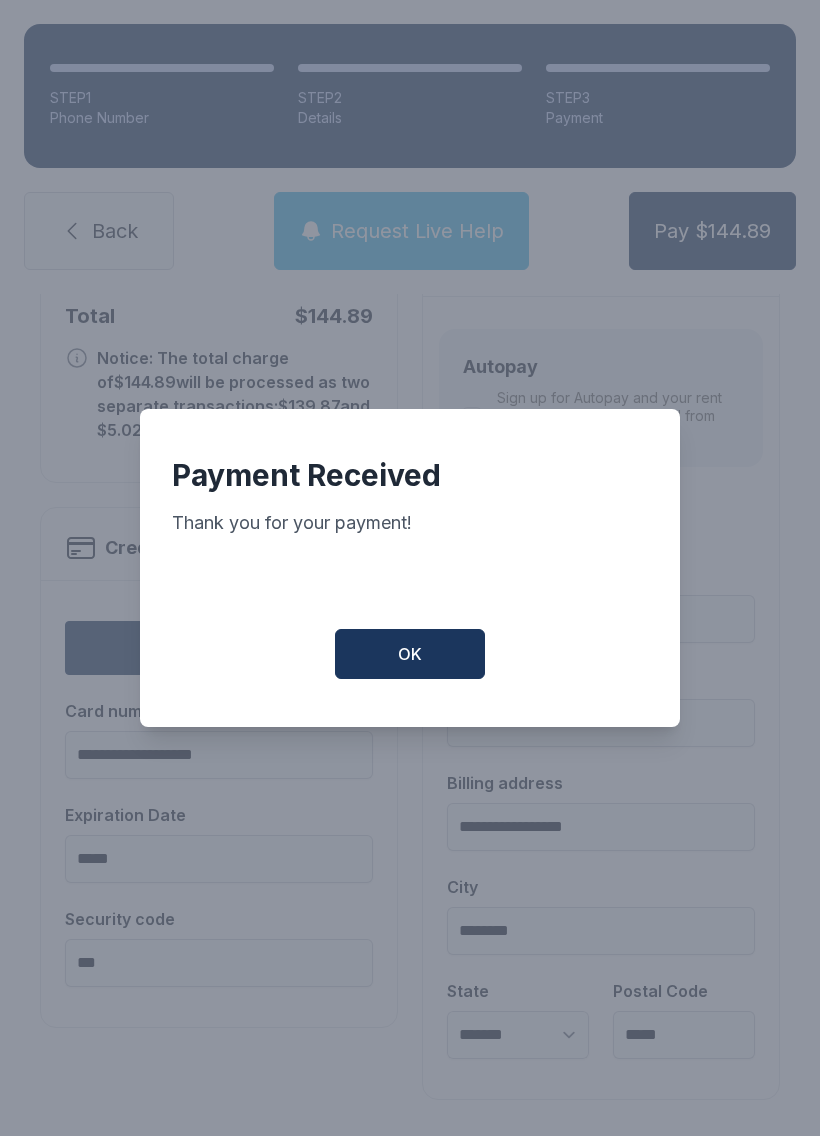 click on "OK" at bounding box center [410, 654] 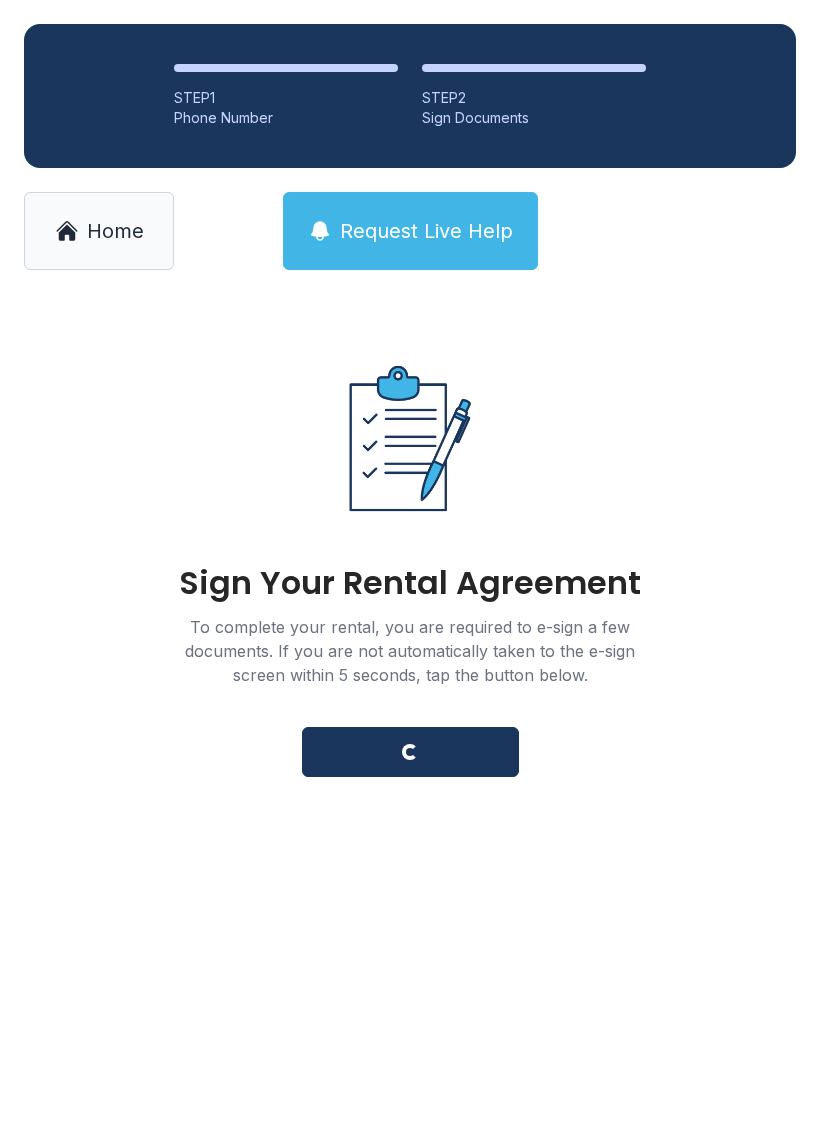 scroll, scrollTop: 0, scrollLeft: 0, axis: both 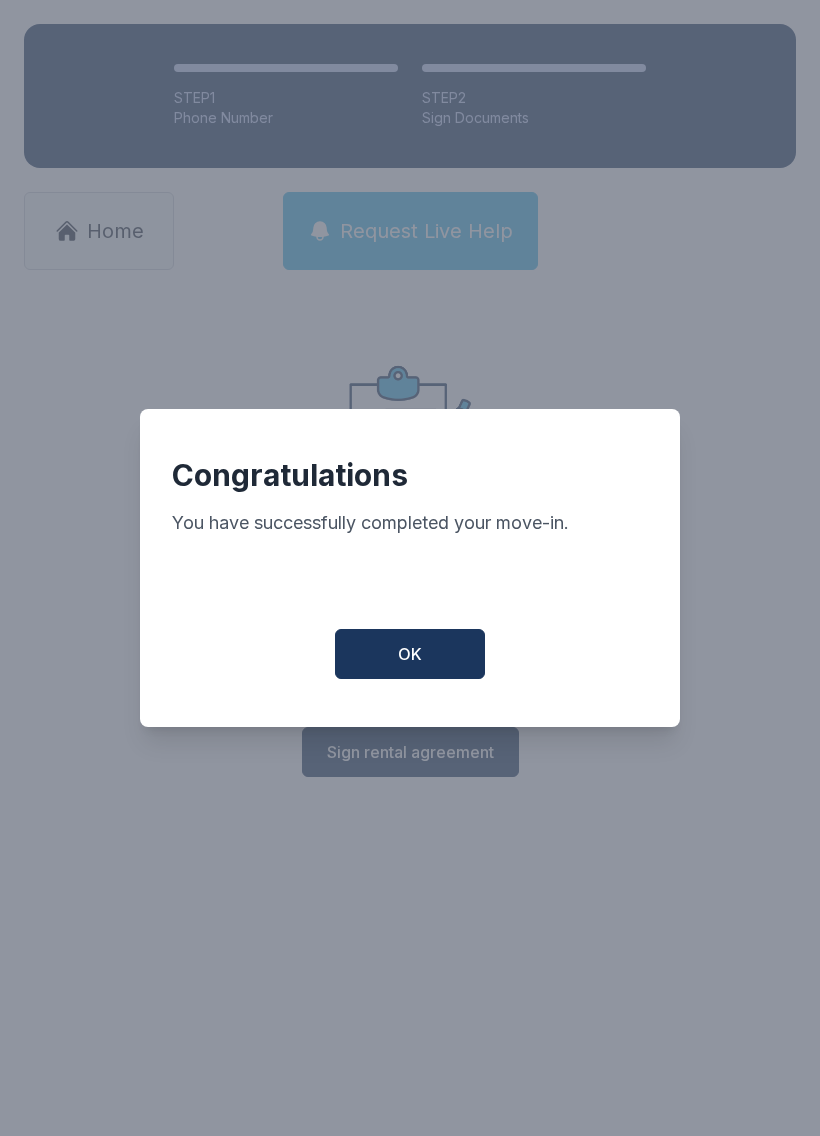 click on "OK" at bounding box center [410, 654] 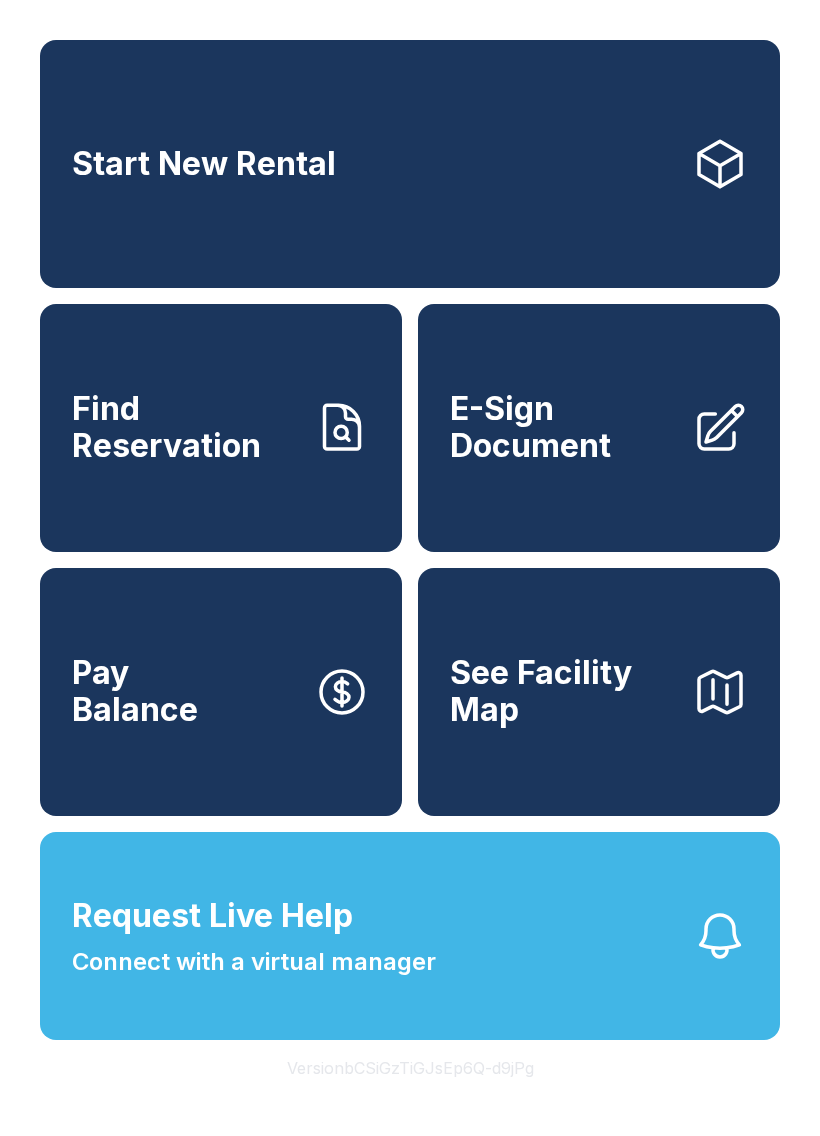 click on "Request Live Help Connect with a virtual manager" at bounding box center (410, 936) 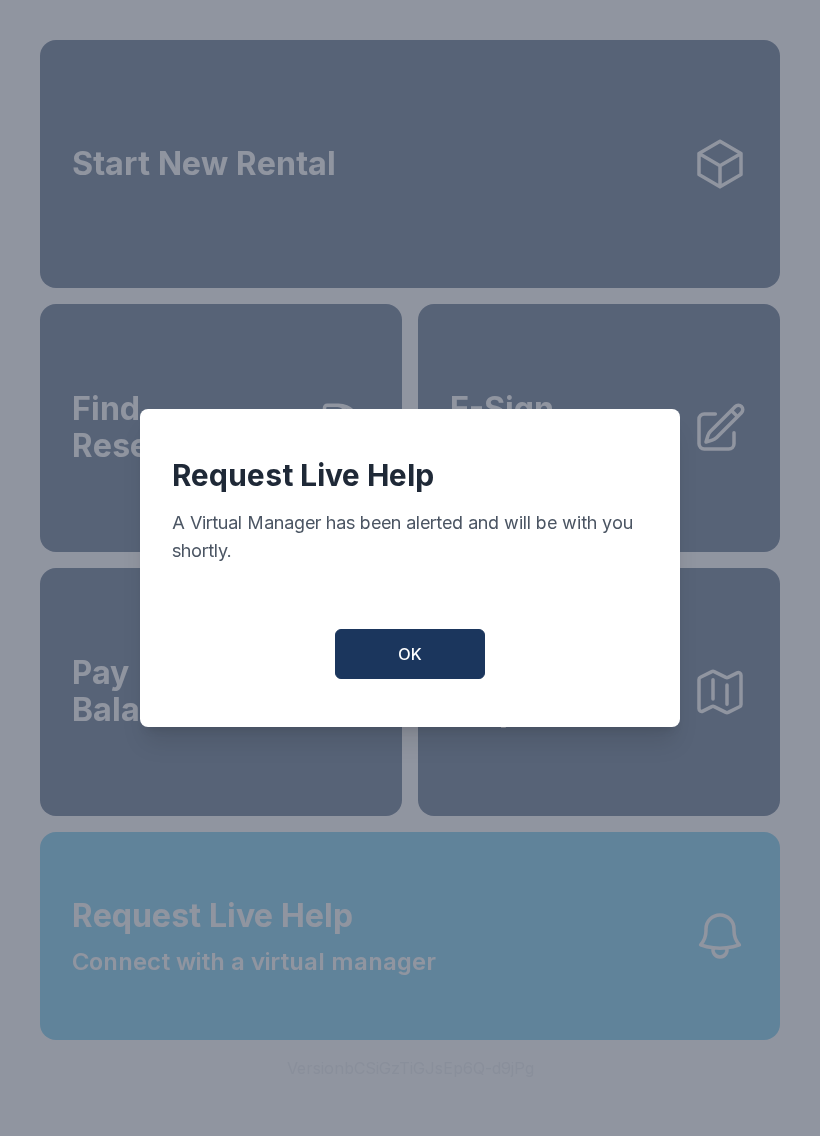 click on "OK" at bounding box center [410, 654] 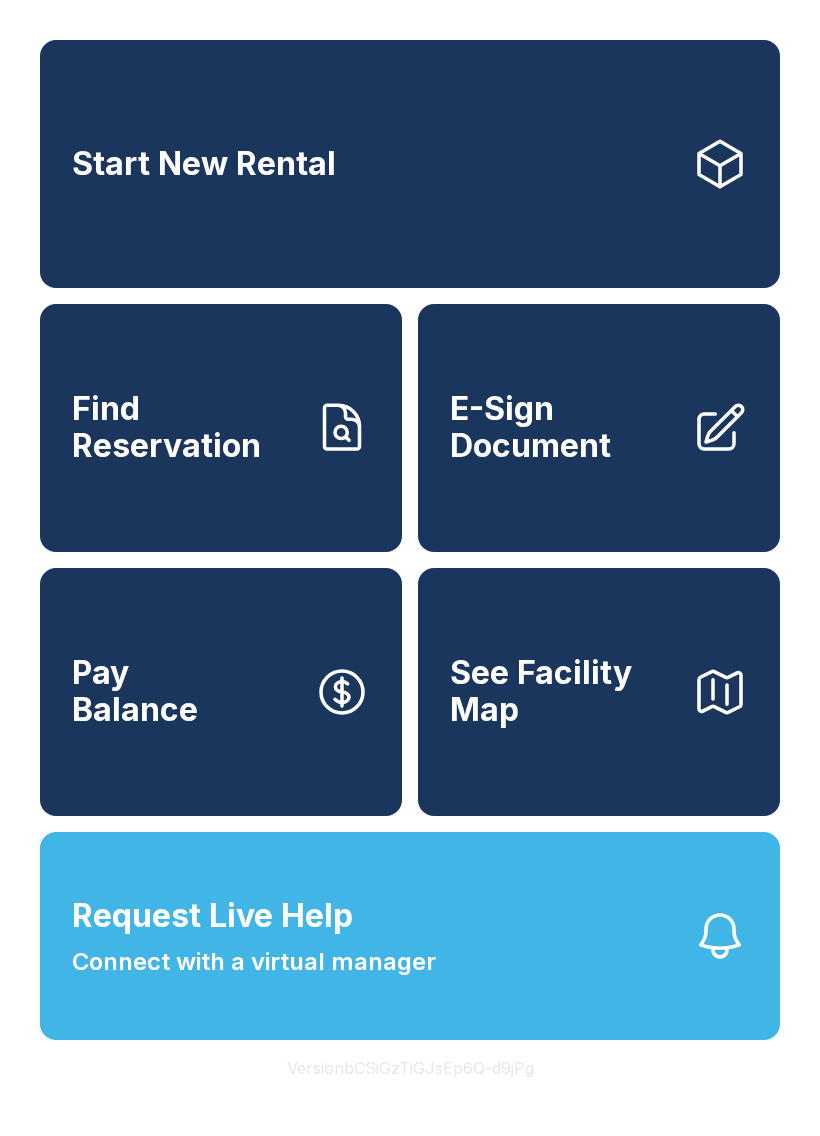 click on "Request Live Help" at bounding box center (212, 916) 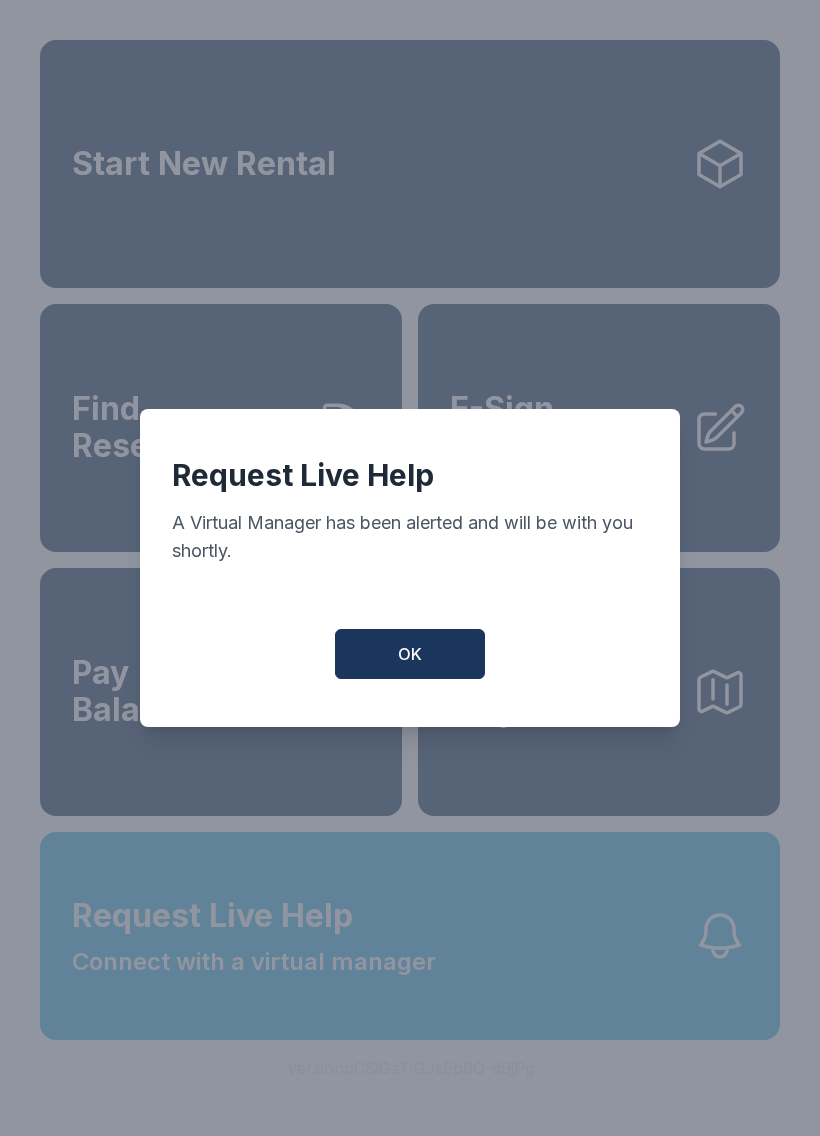click on "OK" at bounding box center [410, 654] 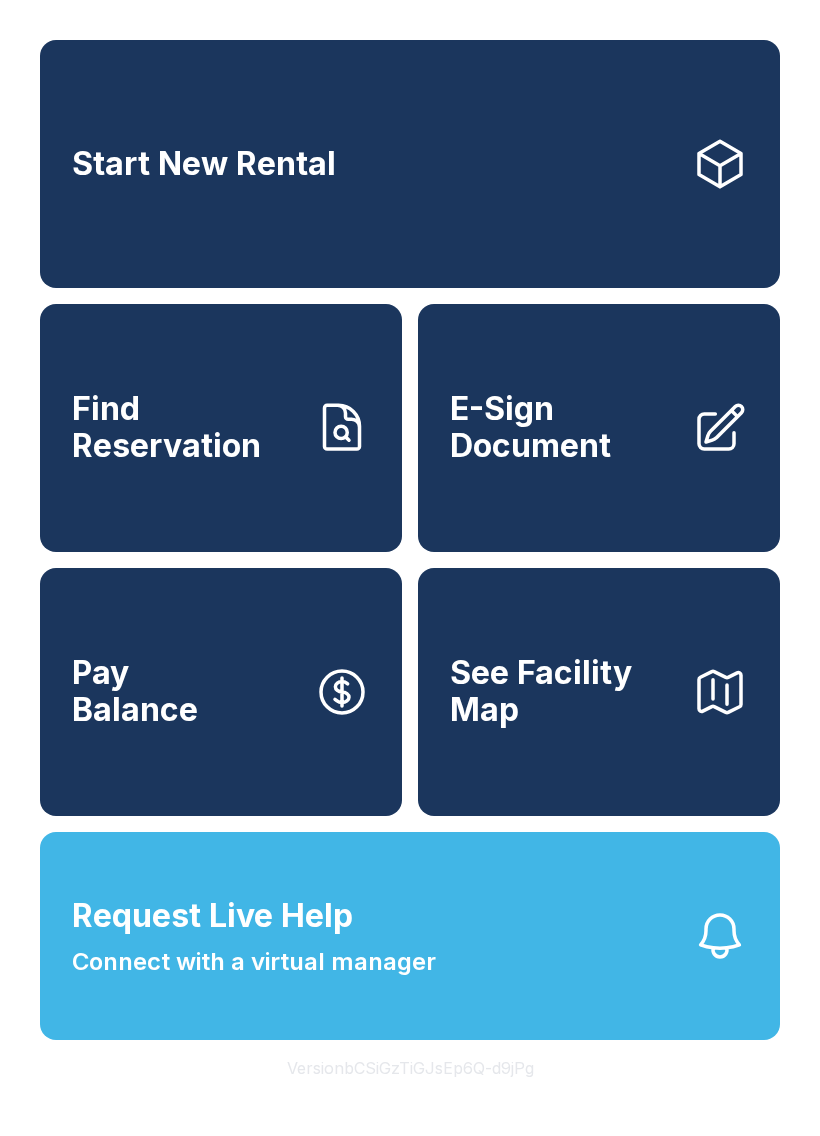 click on "See Facility Map" at bounding box center [563, 691] 